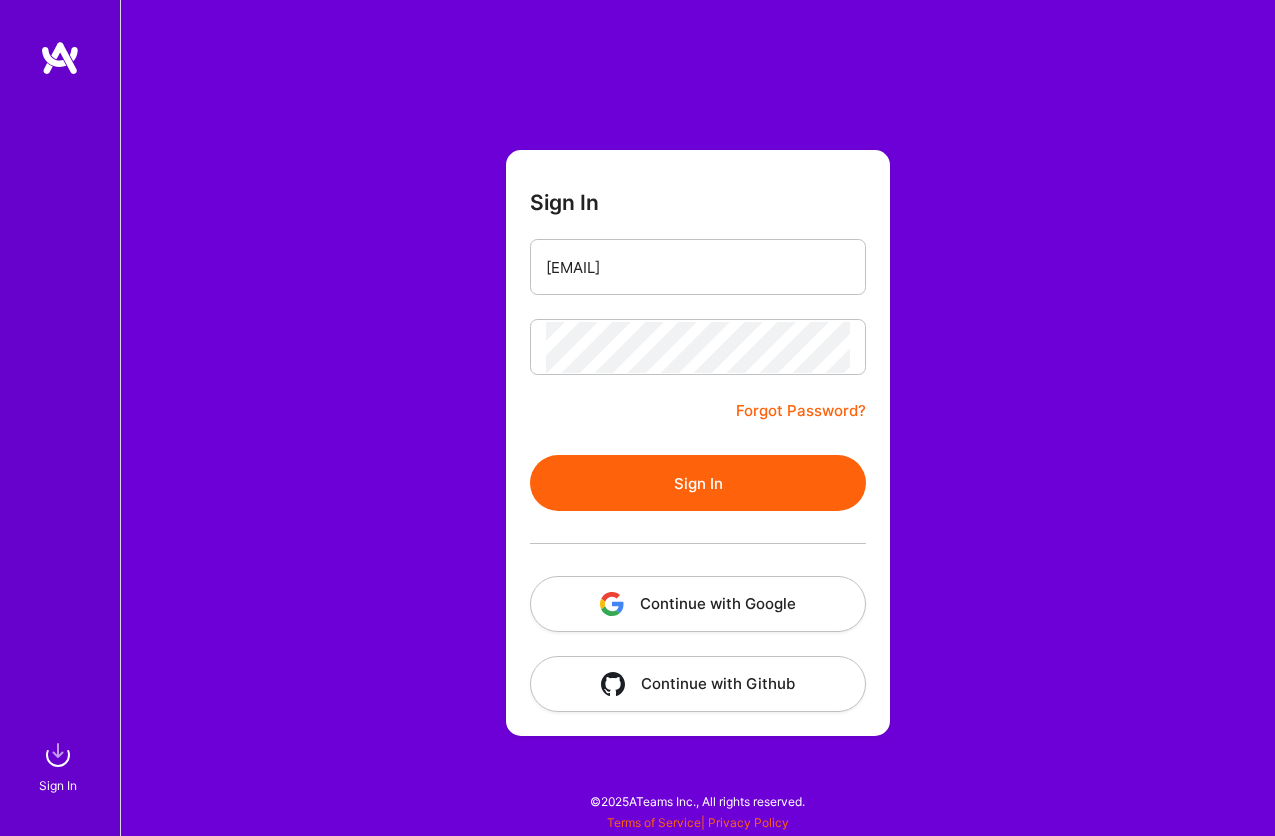 scroll, scrollTop: 0, scrollLeft: 0, axis: both 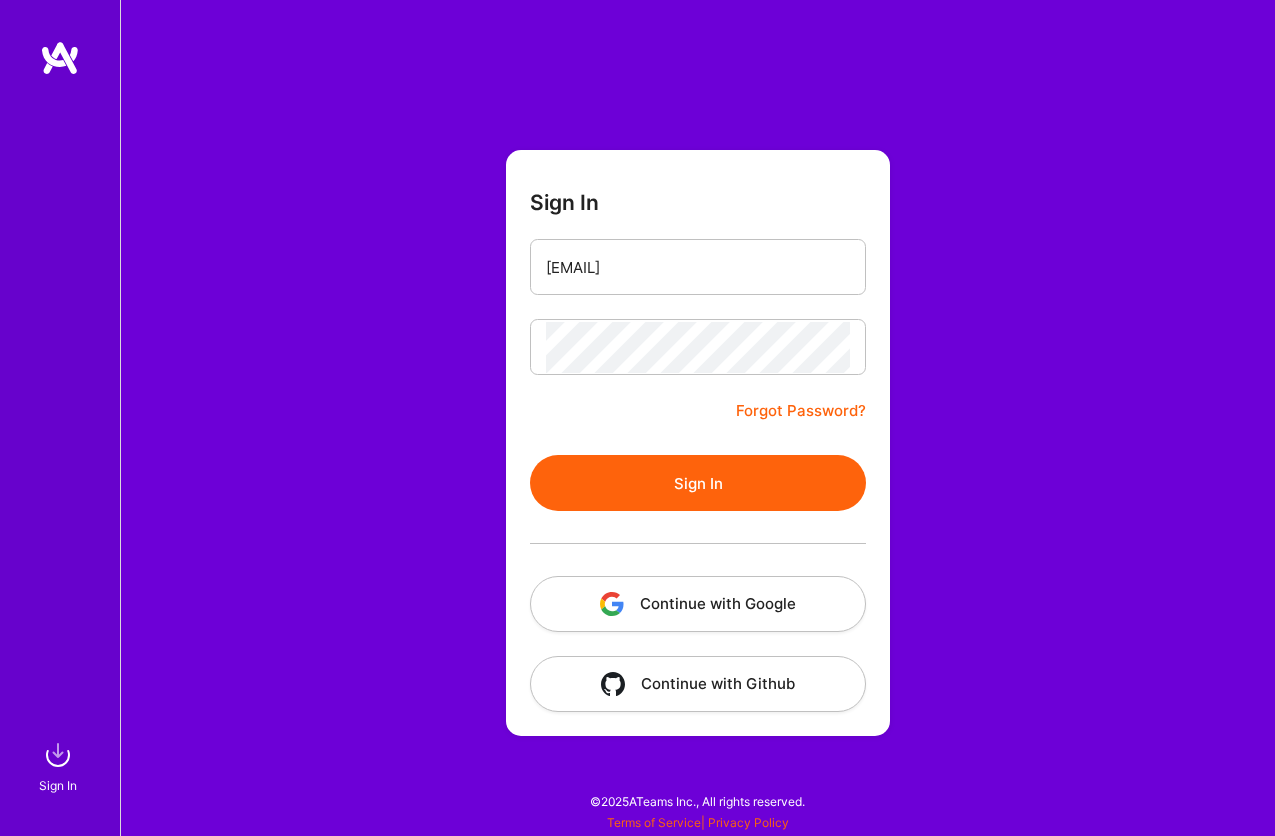 click on "Continue with Google" at bounding box center [698, 604] 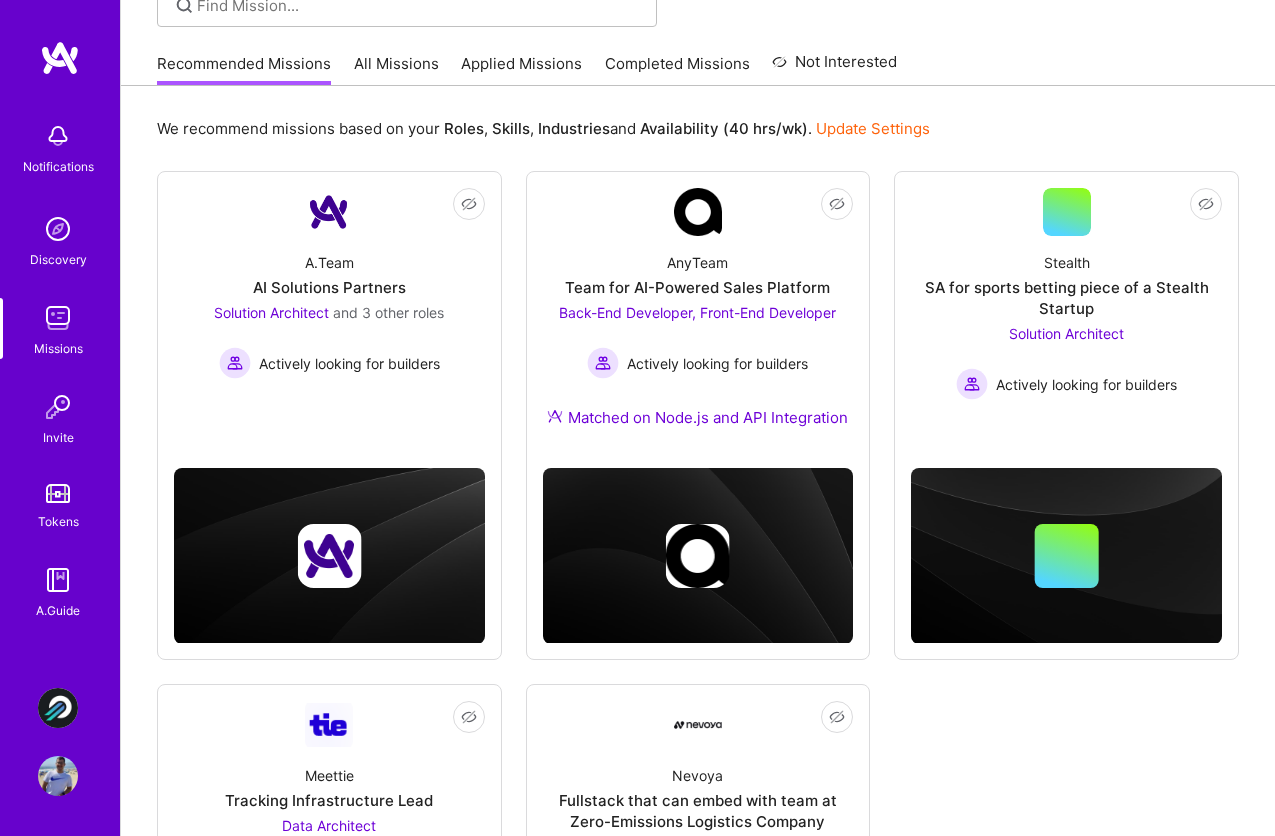 scroll, scrollTop: 550, scrollLeft: 0, axis: vertical 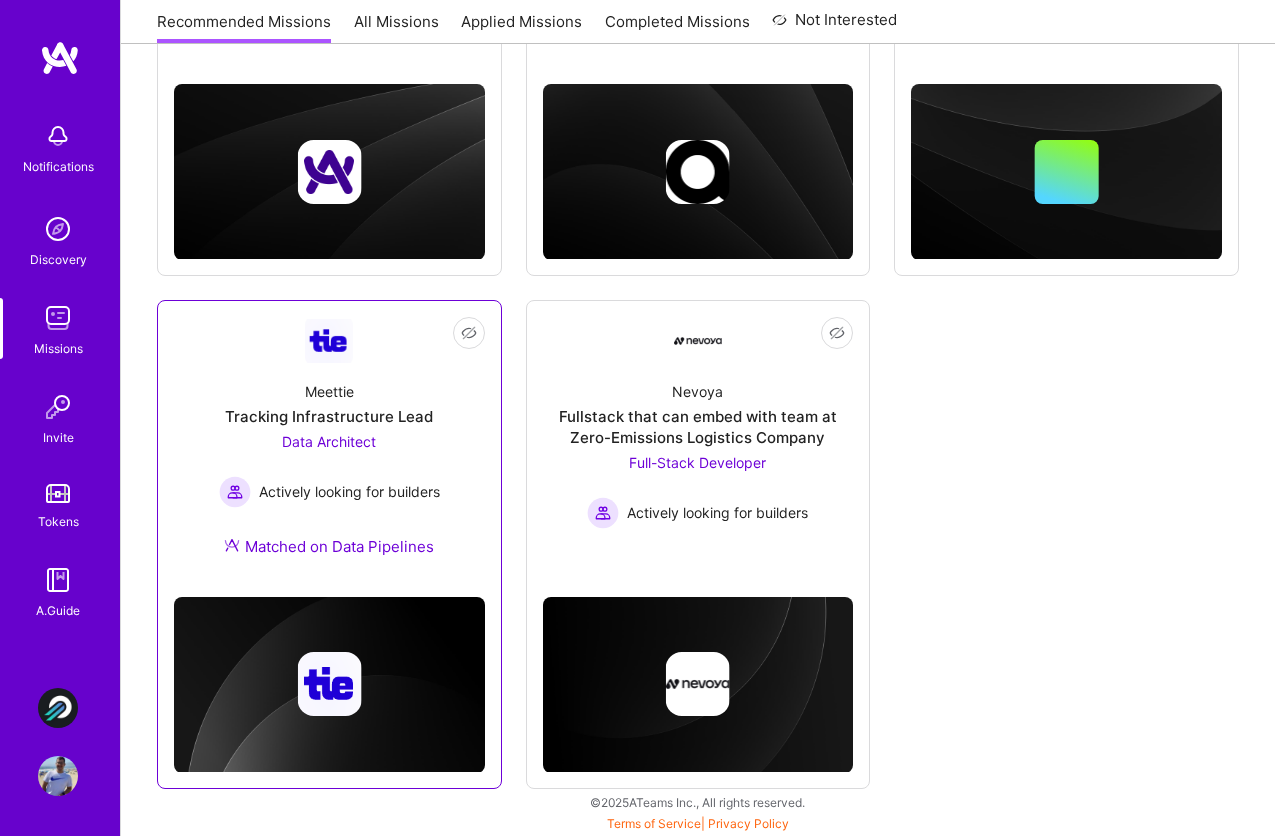 click at bounding box center (329, 340) 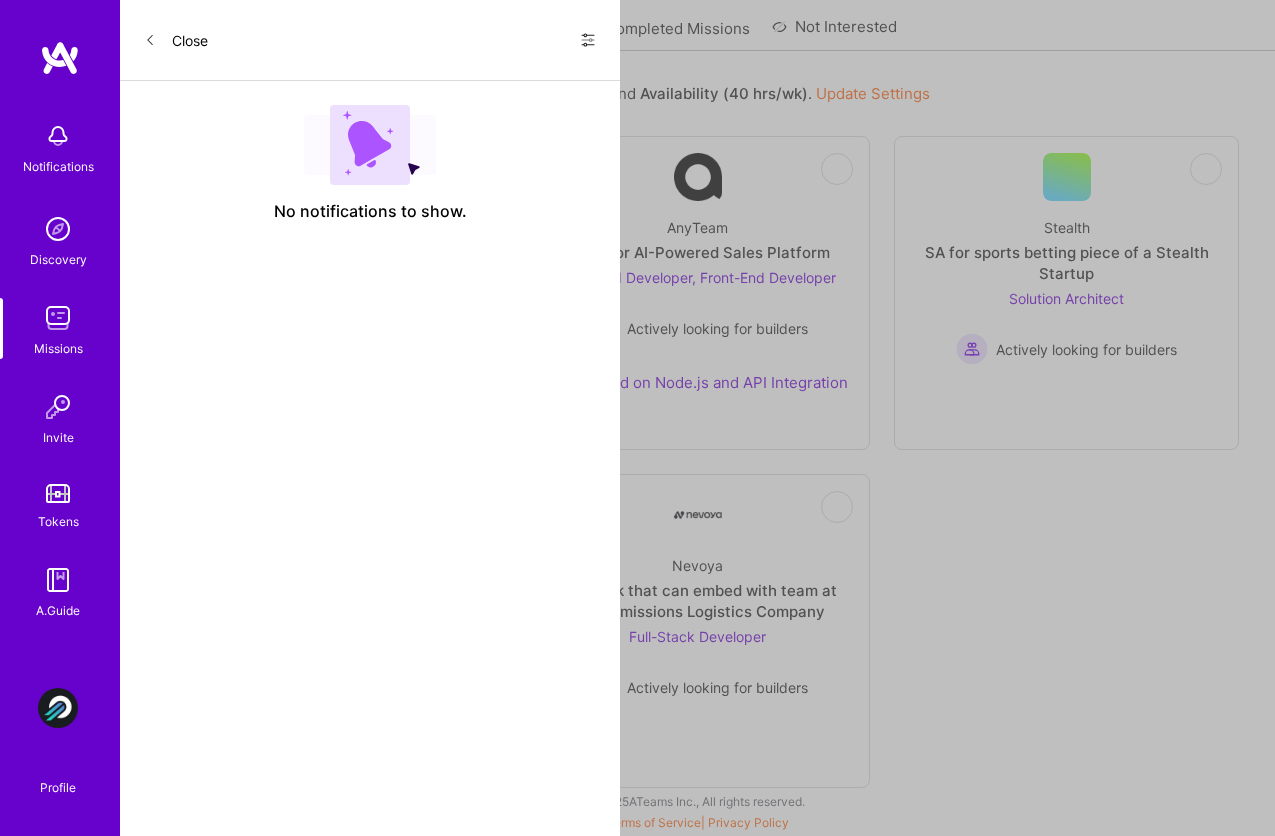 scroll, scrollTop: 0, scrollLeft: 0, axis: both 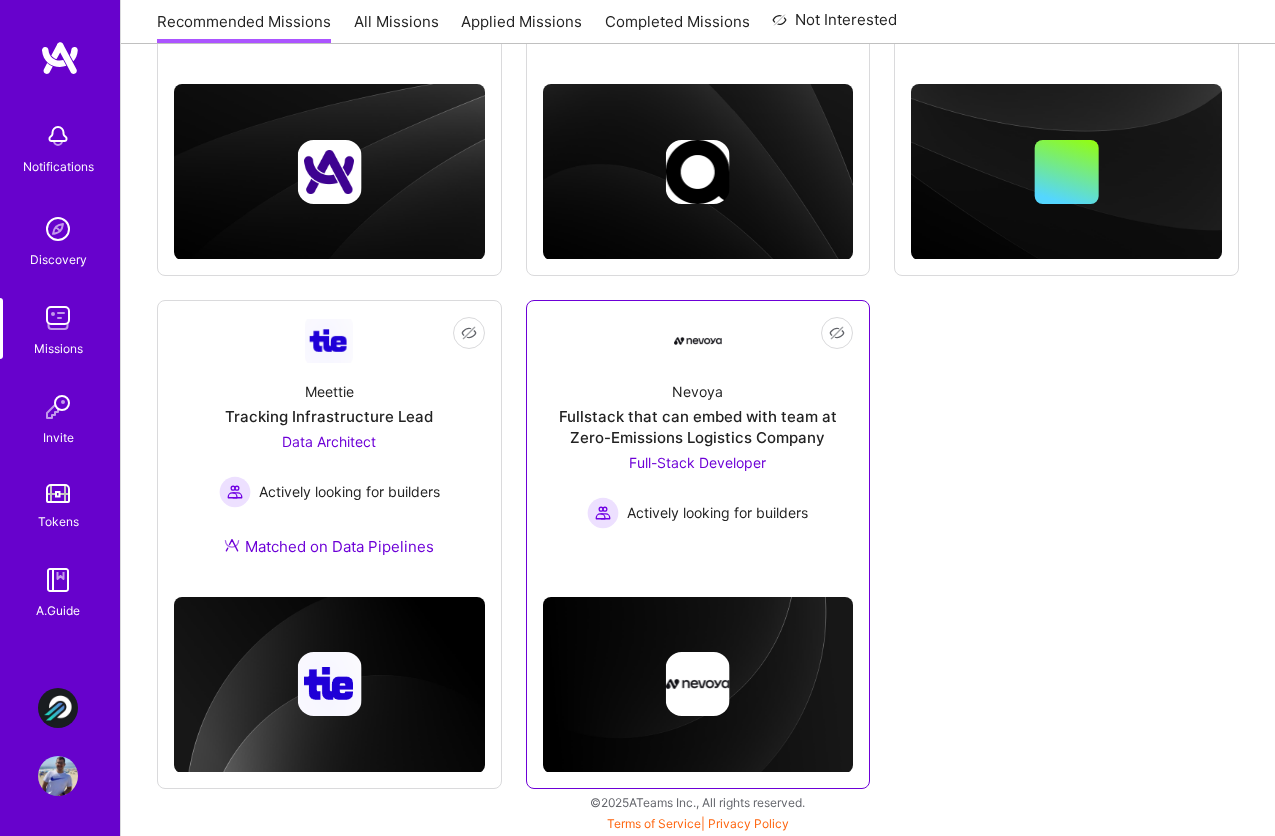 click on "Nevoya Fullstack that can embed with team at Zero-Emissions Logistics Company Full-Stack Developer   Actively looking for builders" at bounding box center [698, 447] 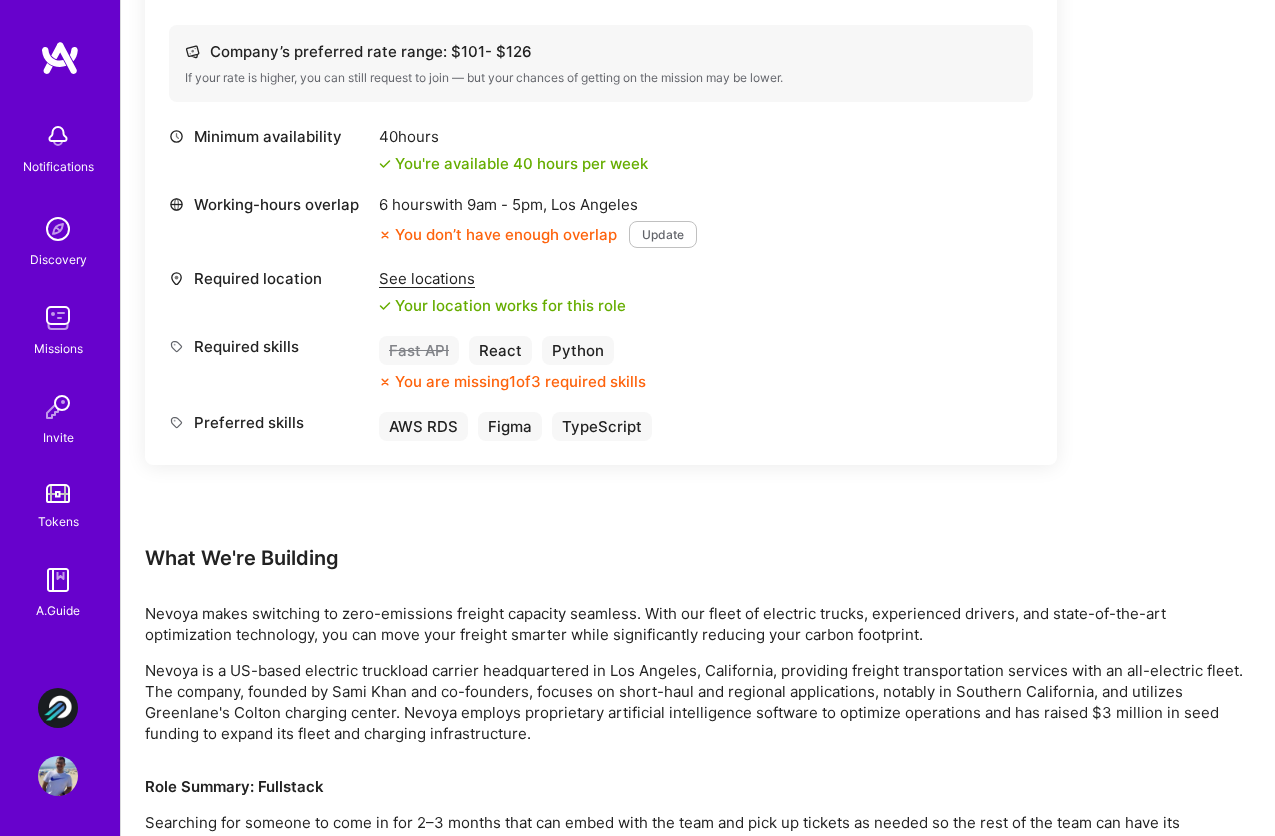 scroll, scrollTop: 507, scrollLeft: 0, axis: vertical 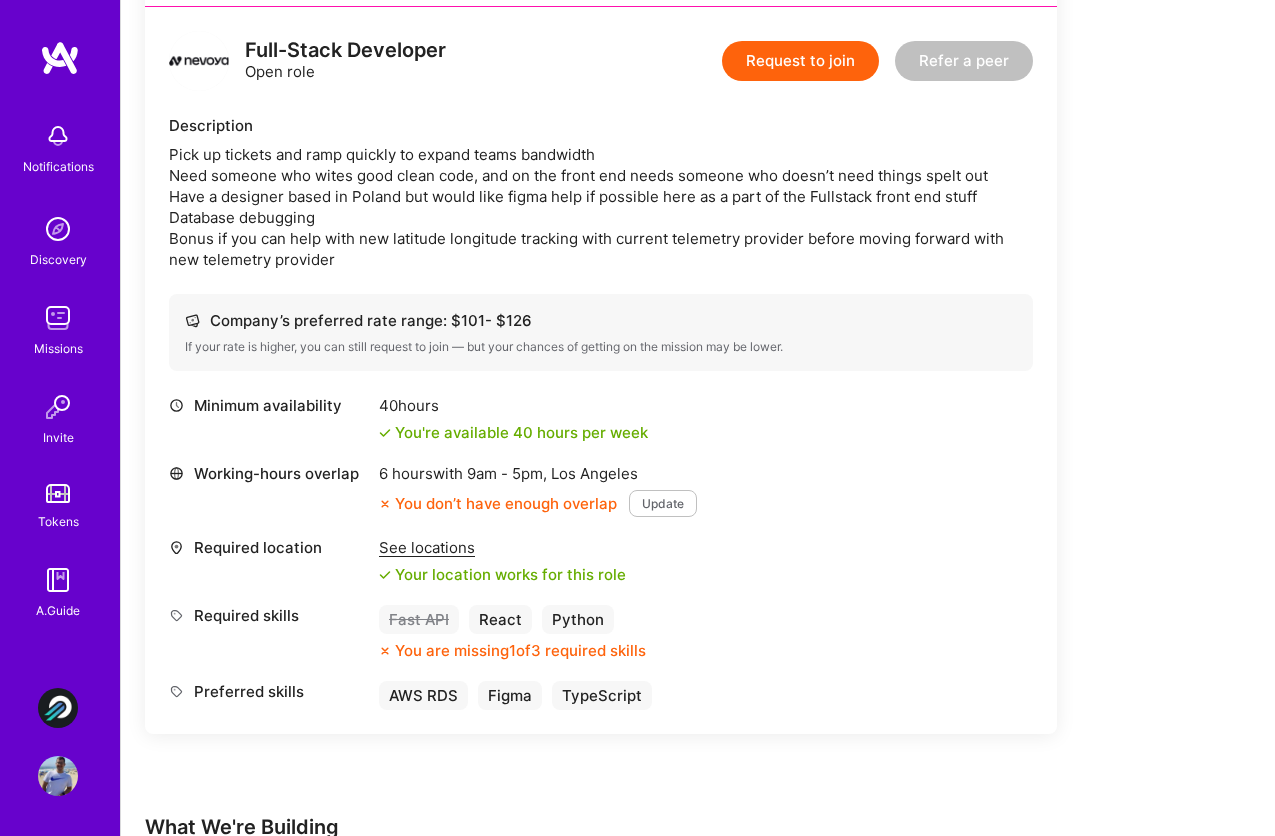 click on "Update" at bounding box center [663, 503] 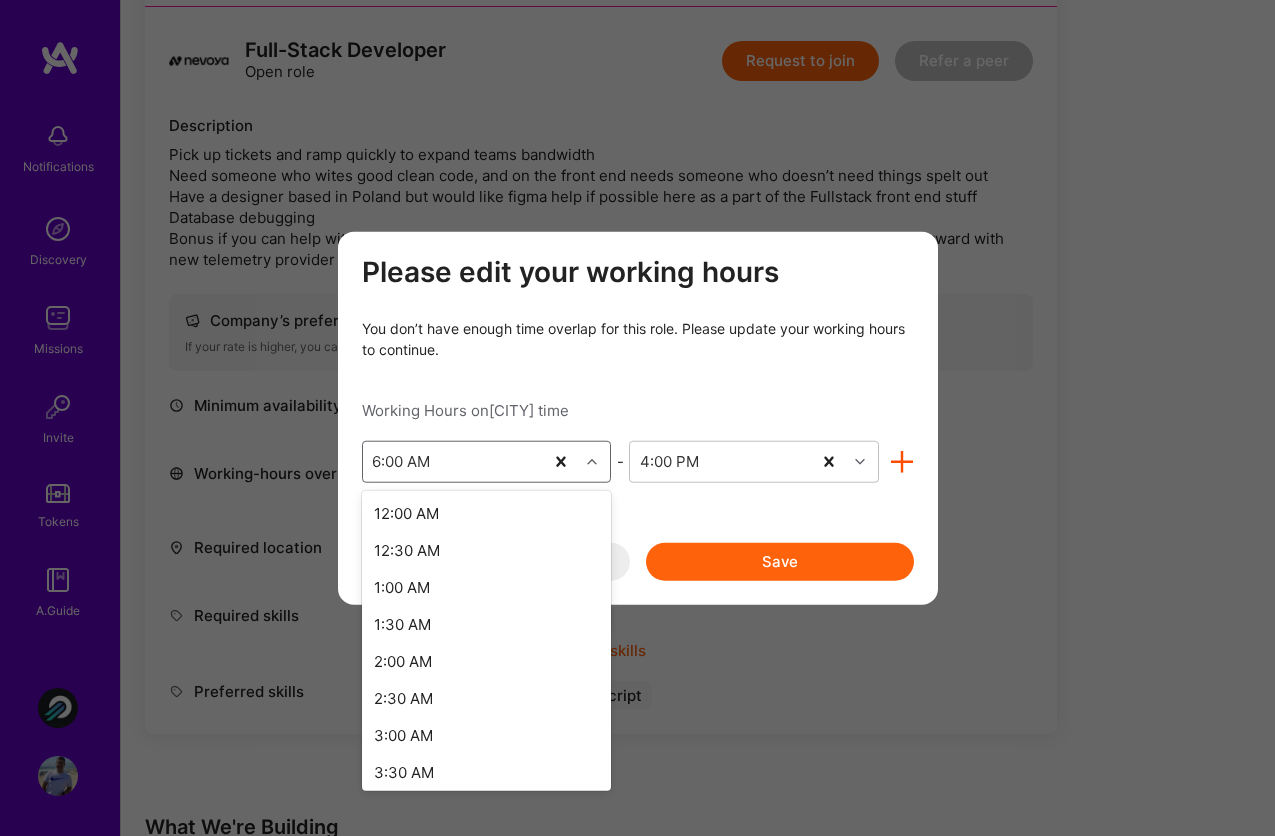 click on "6:00 AM" at bounding box center (453, 461) 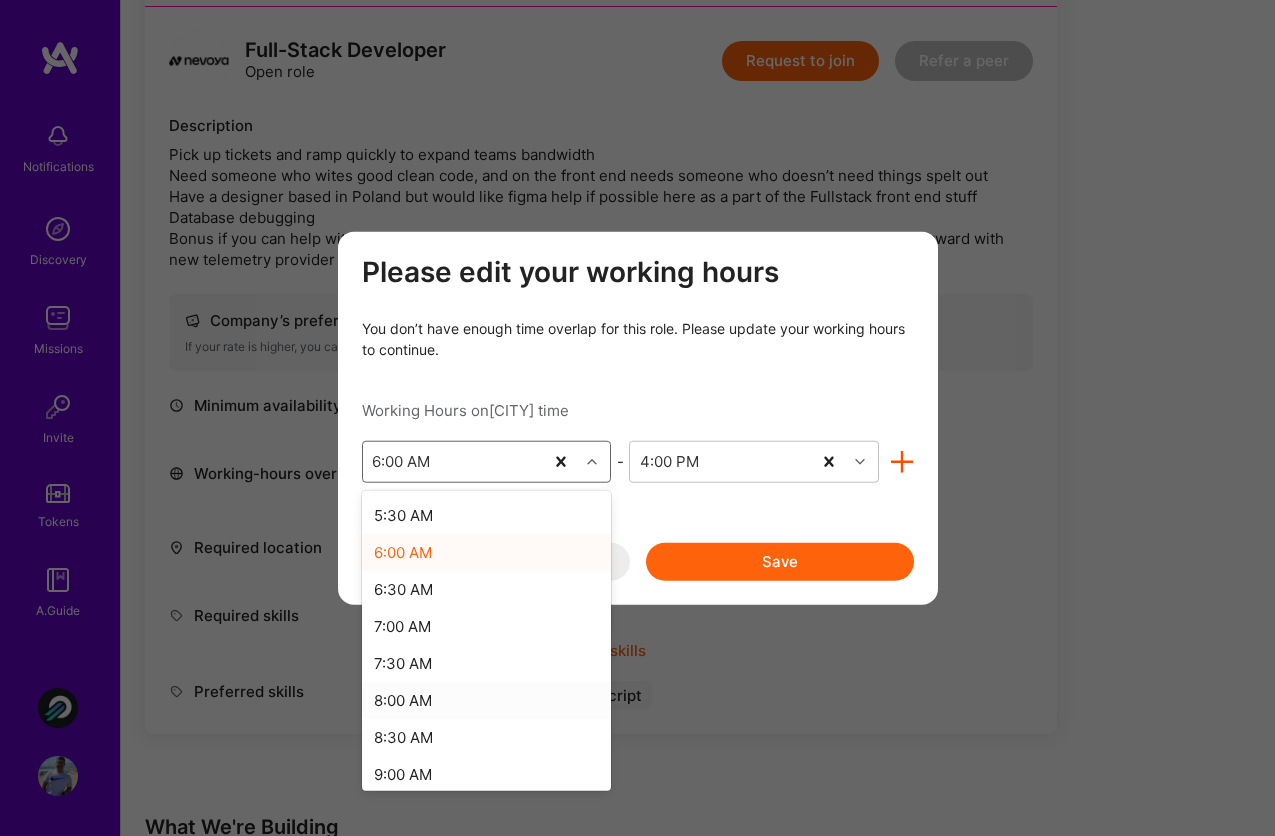 scroll, scrollTop: 442, scrollLeft: 0, axis: vertical 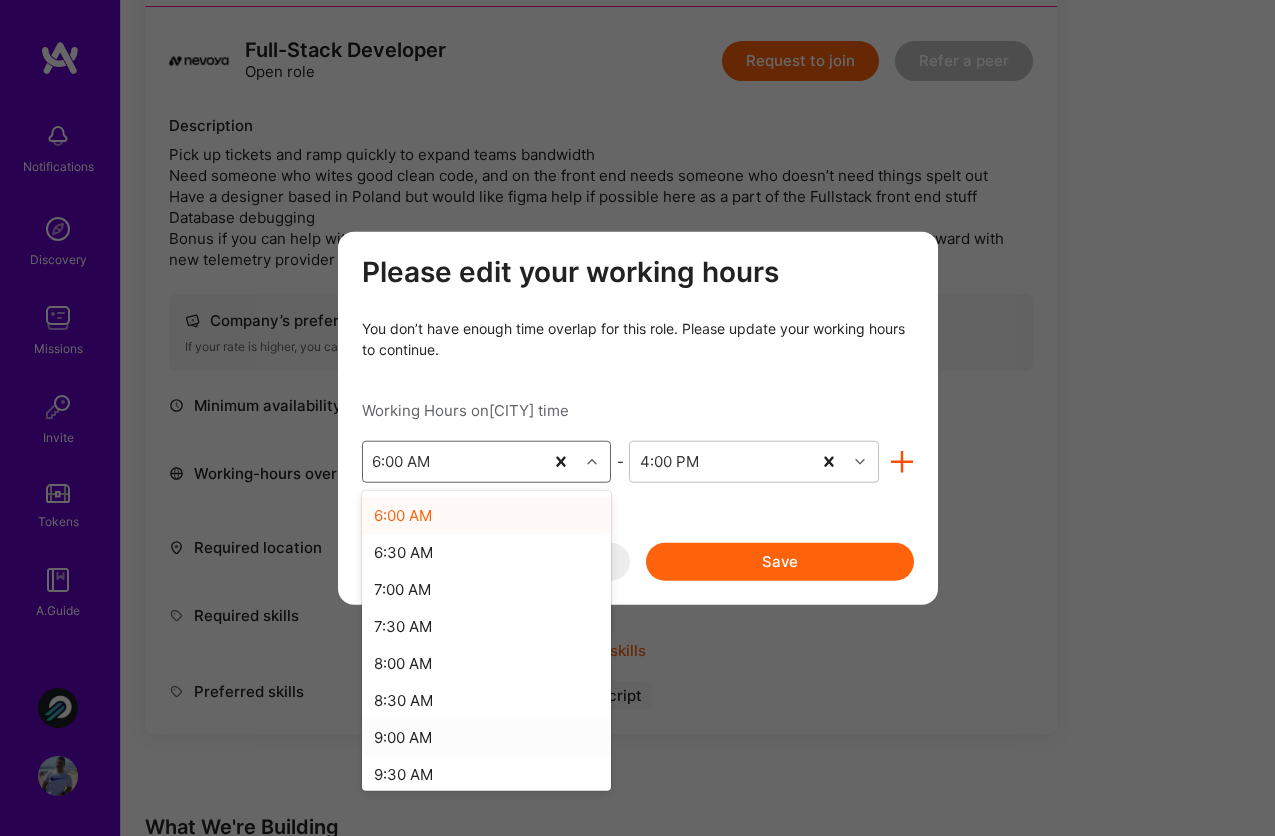 click on "9:00 AM" at bounding box center (487, 736) 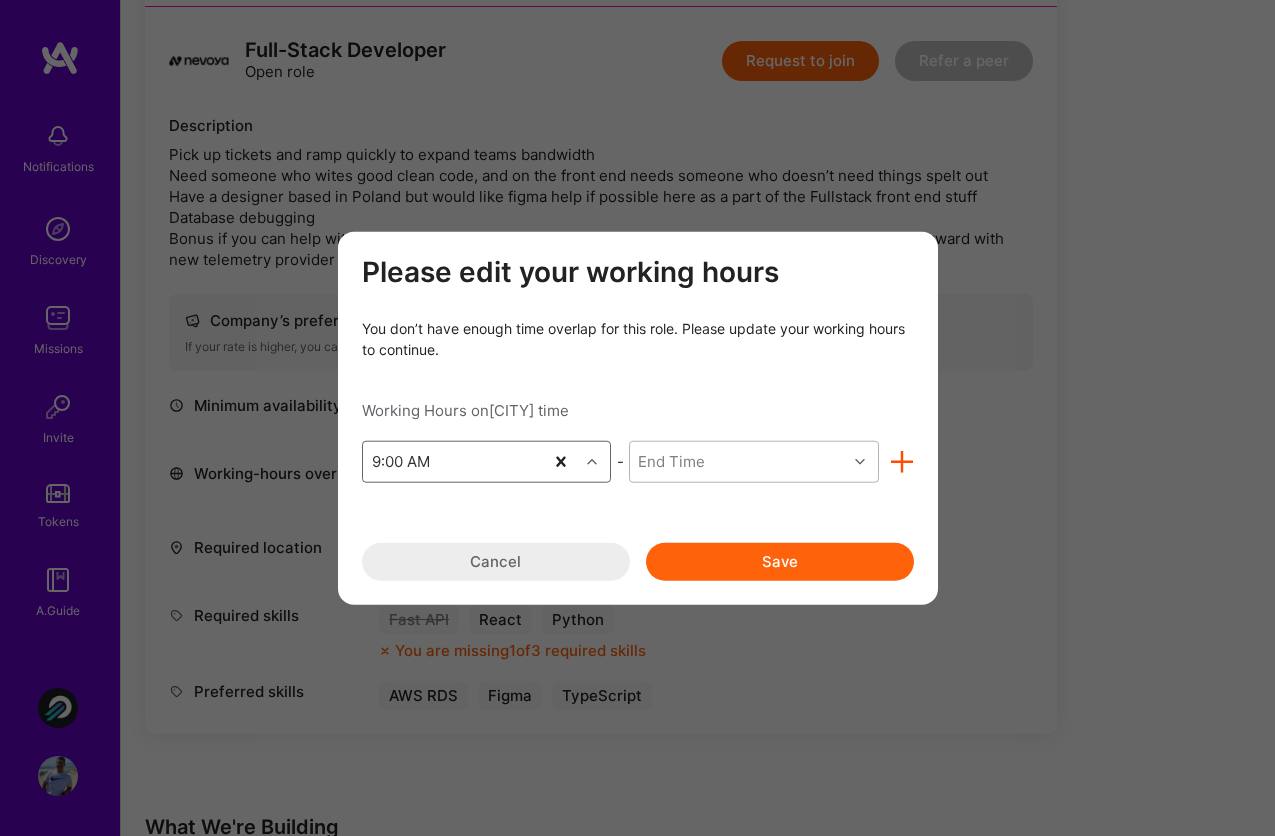 click on "End Time" at bounding box center (738, 461) 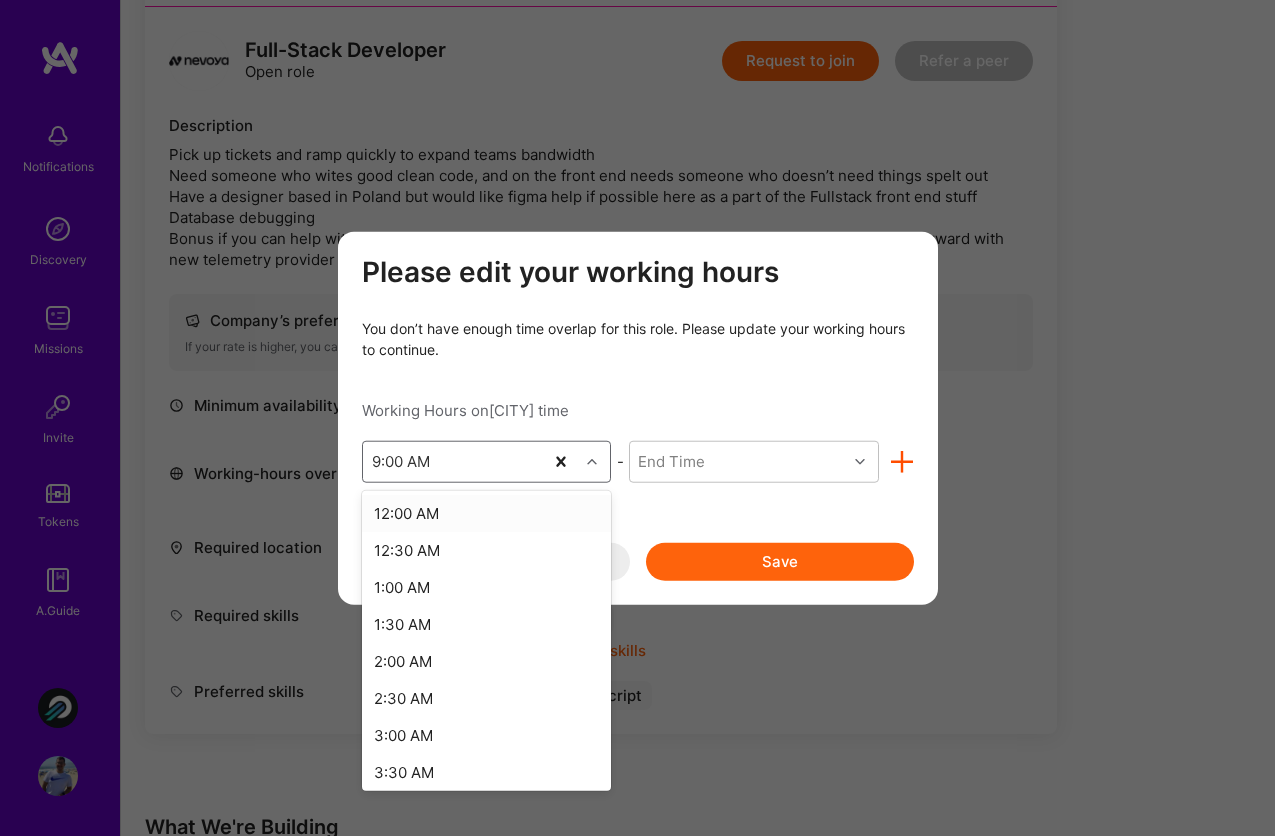 click on "9:00 AM" at bounding box center (453, 461) 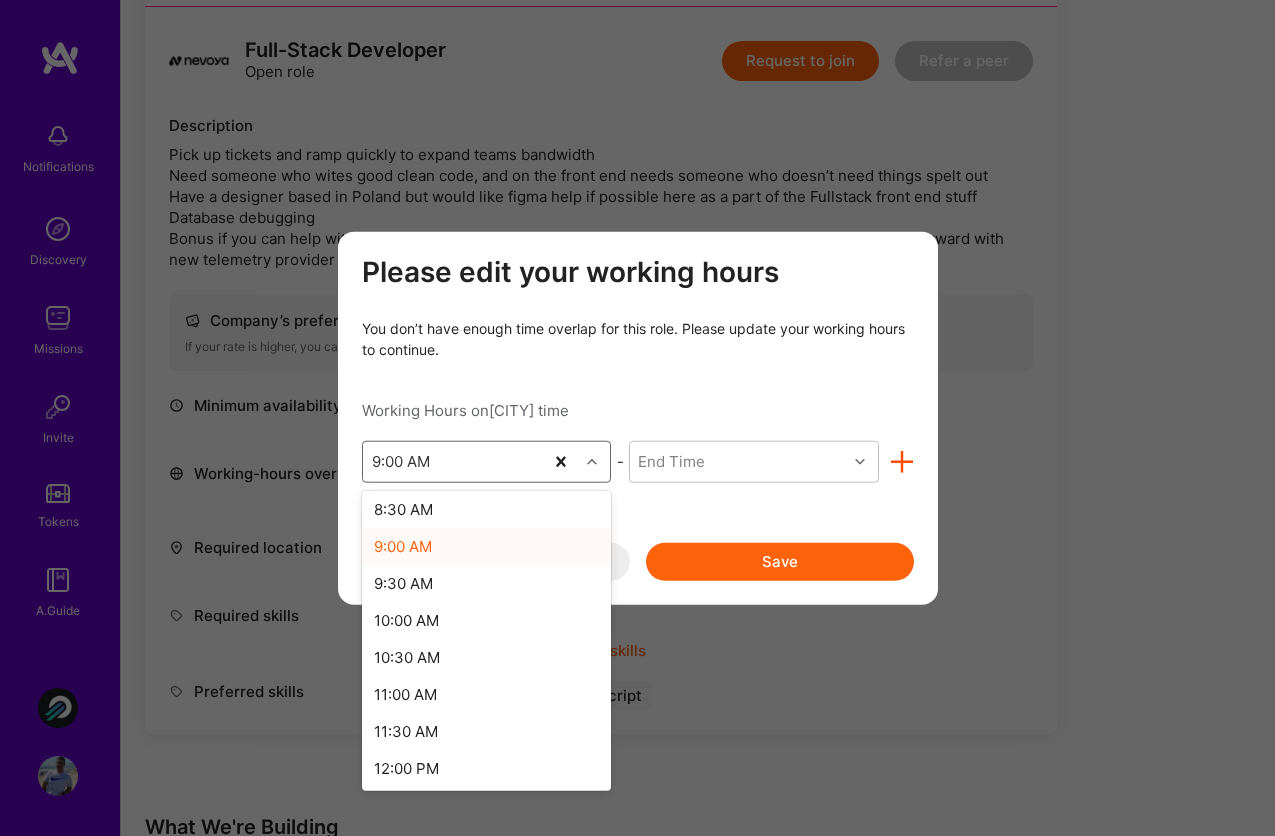 scroll, scrollTop: 644, scrollLeft: 0, axis: vertical 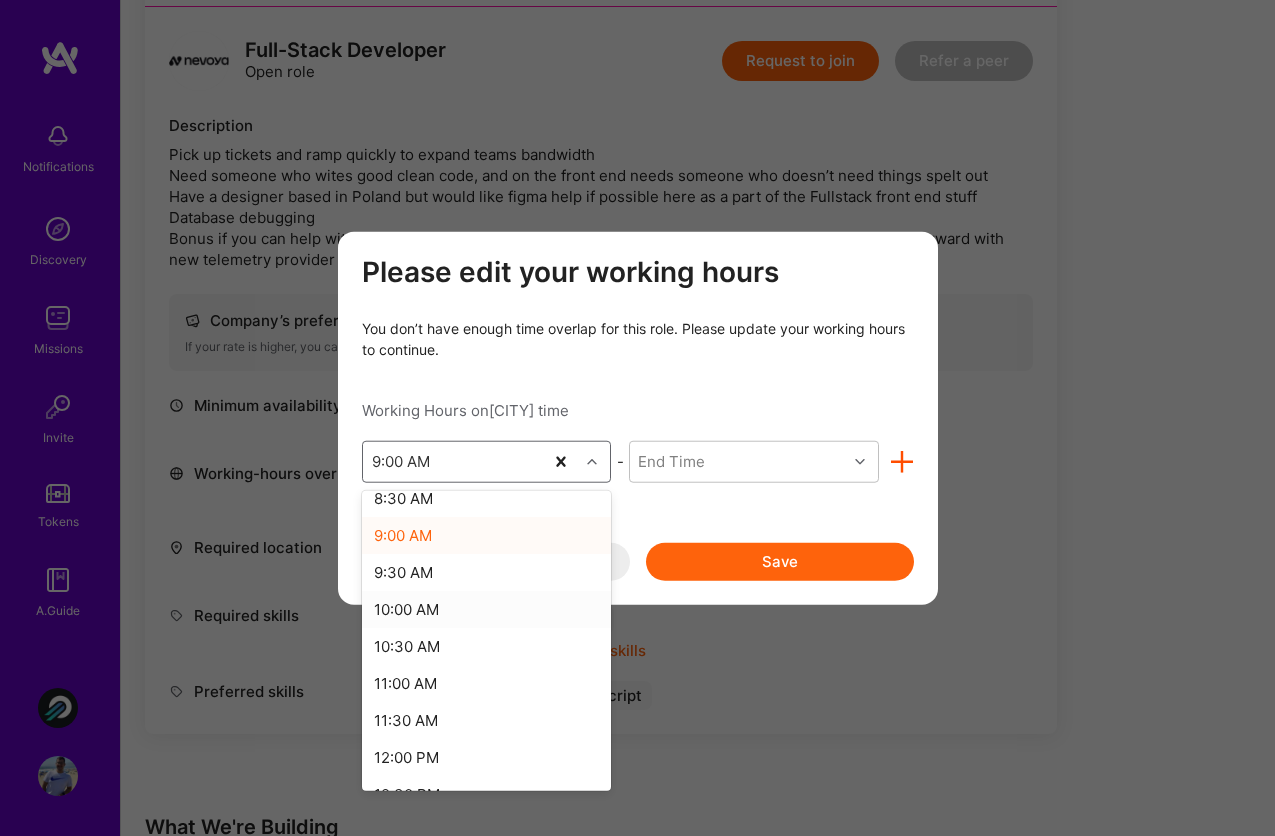 click on "10:00 AM" at bounding box center [487, 608] 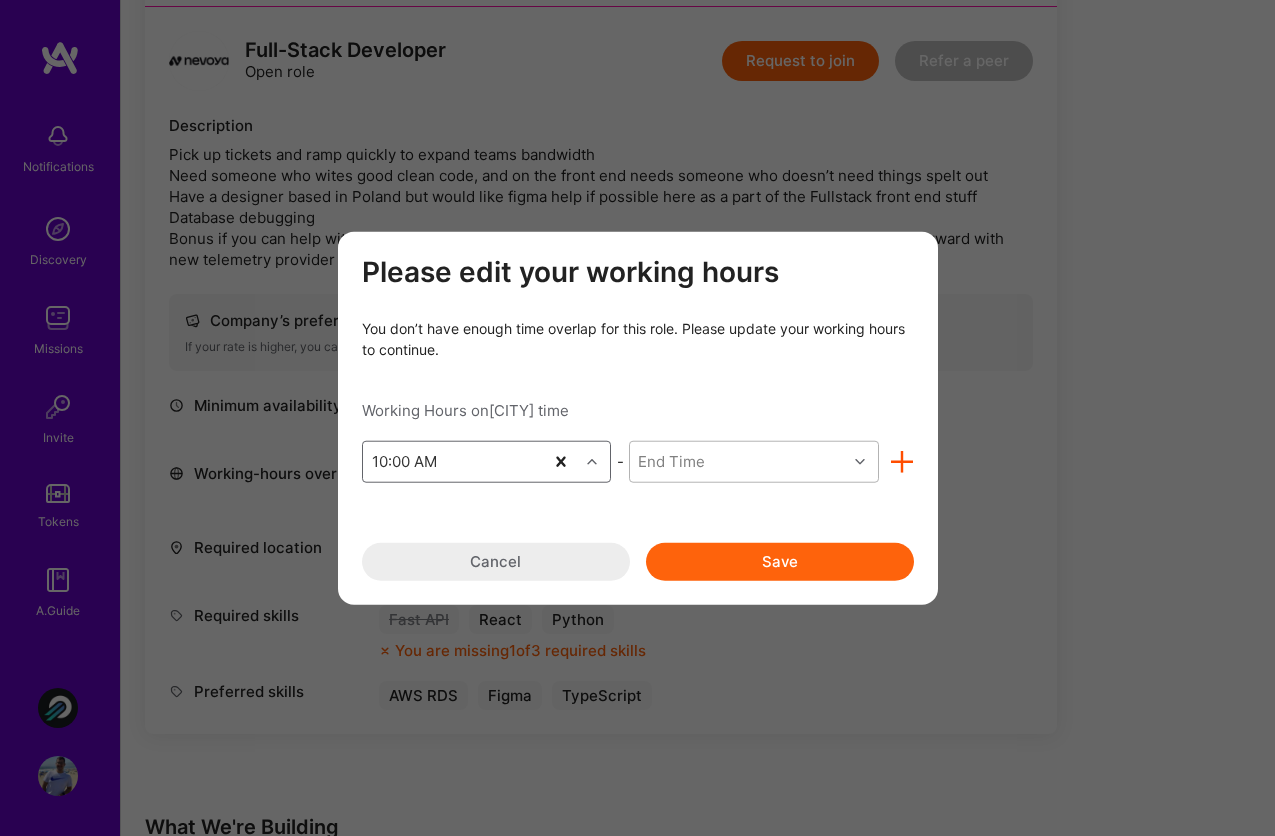 click on "End Time" at bounding box center [738, 461] 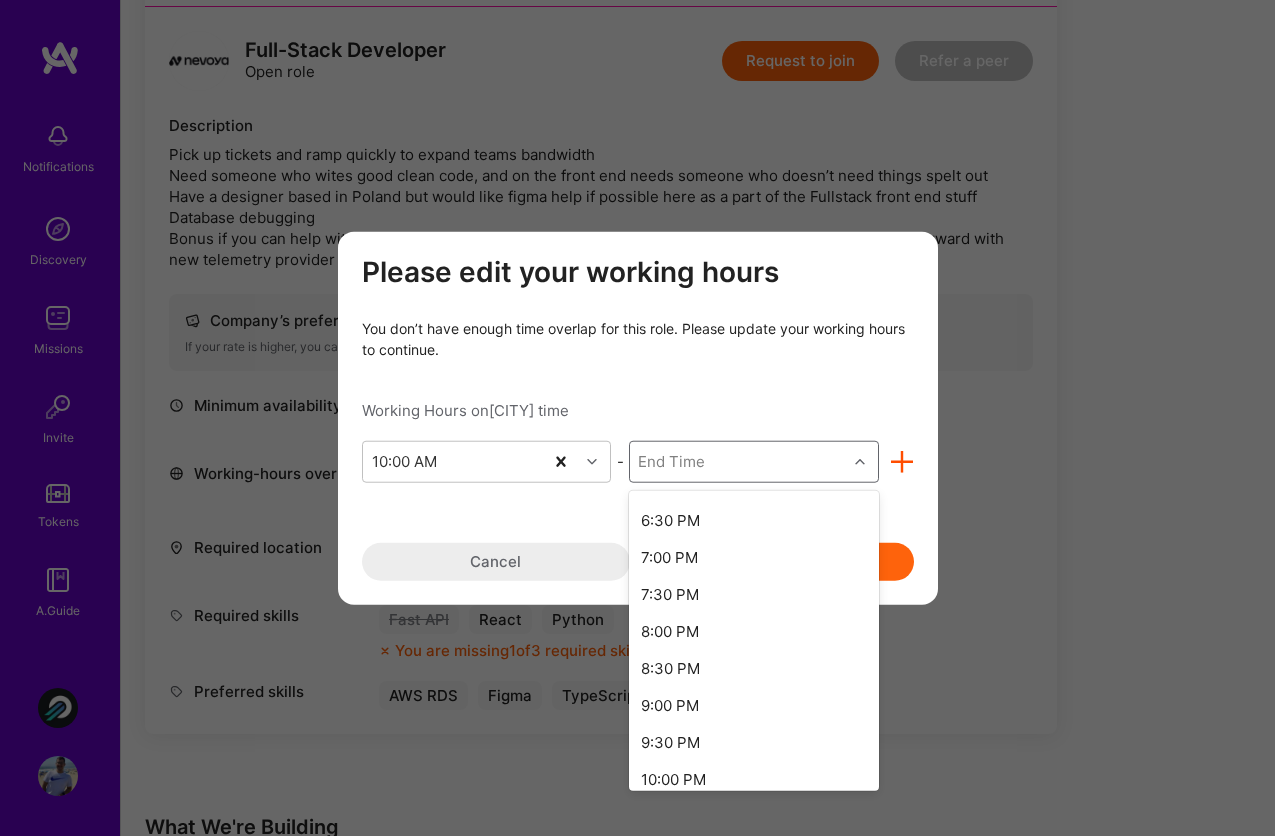scroll, scrollTop: 654, scrollLeft: 0, axis: vertical 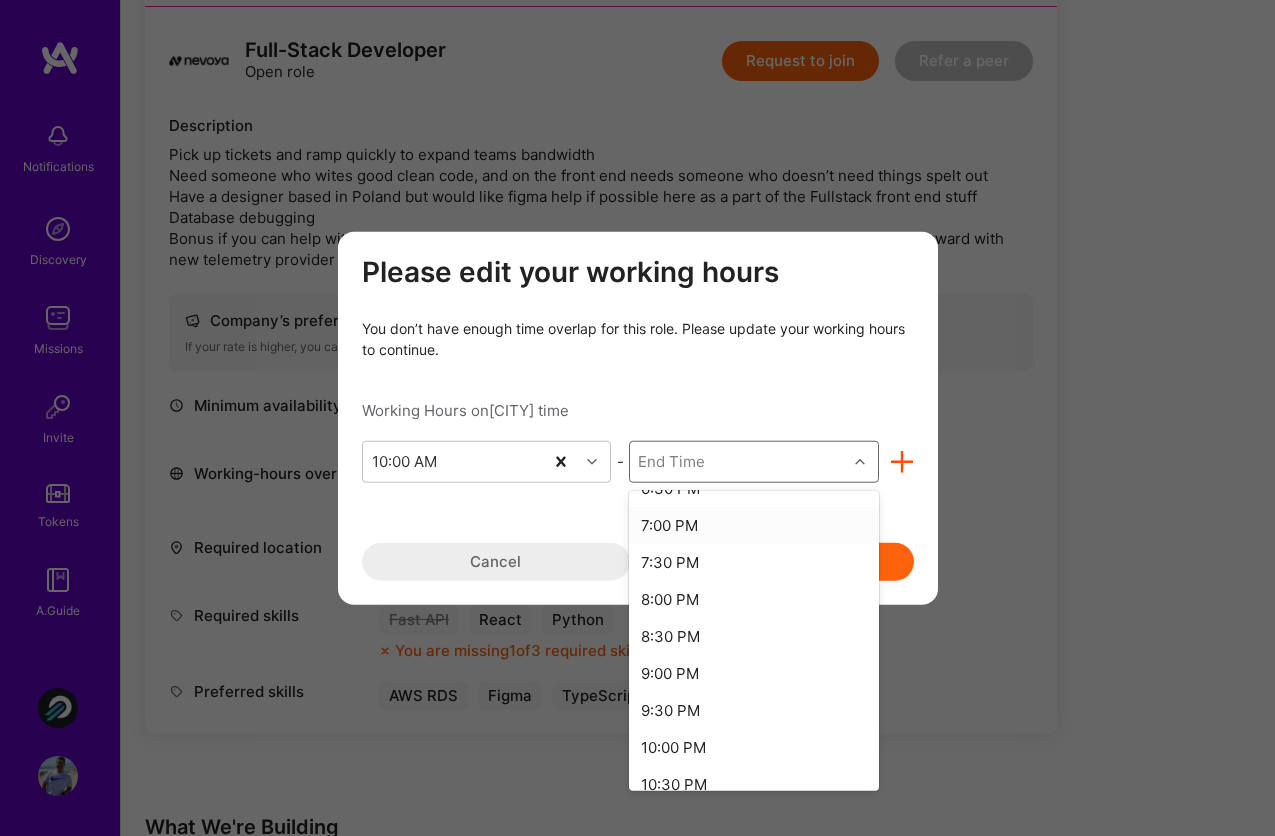 click on "7:00 PM" at bounding box center [754, 524] 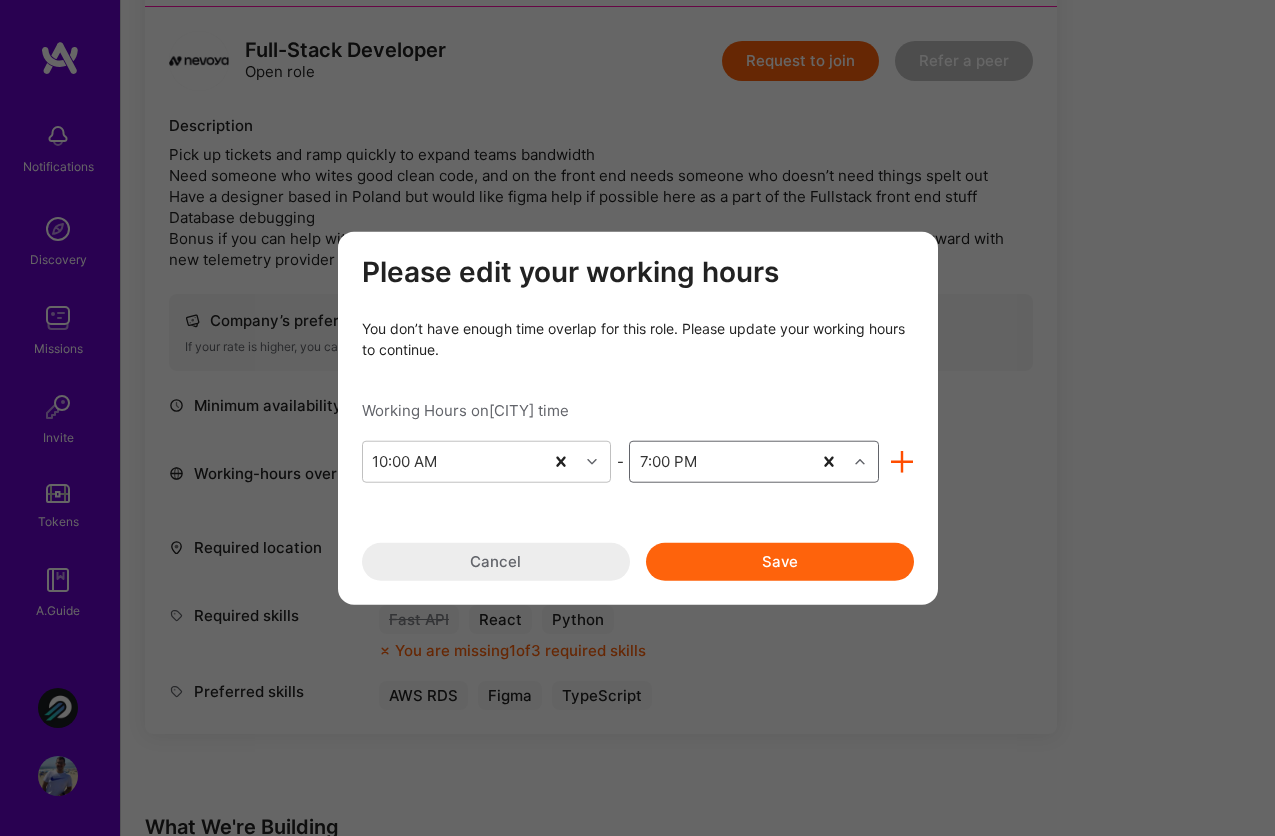 click on "Save" at bounding box center [780, 561] 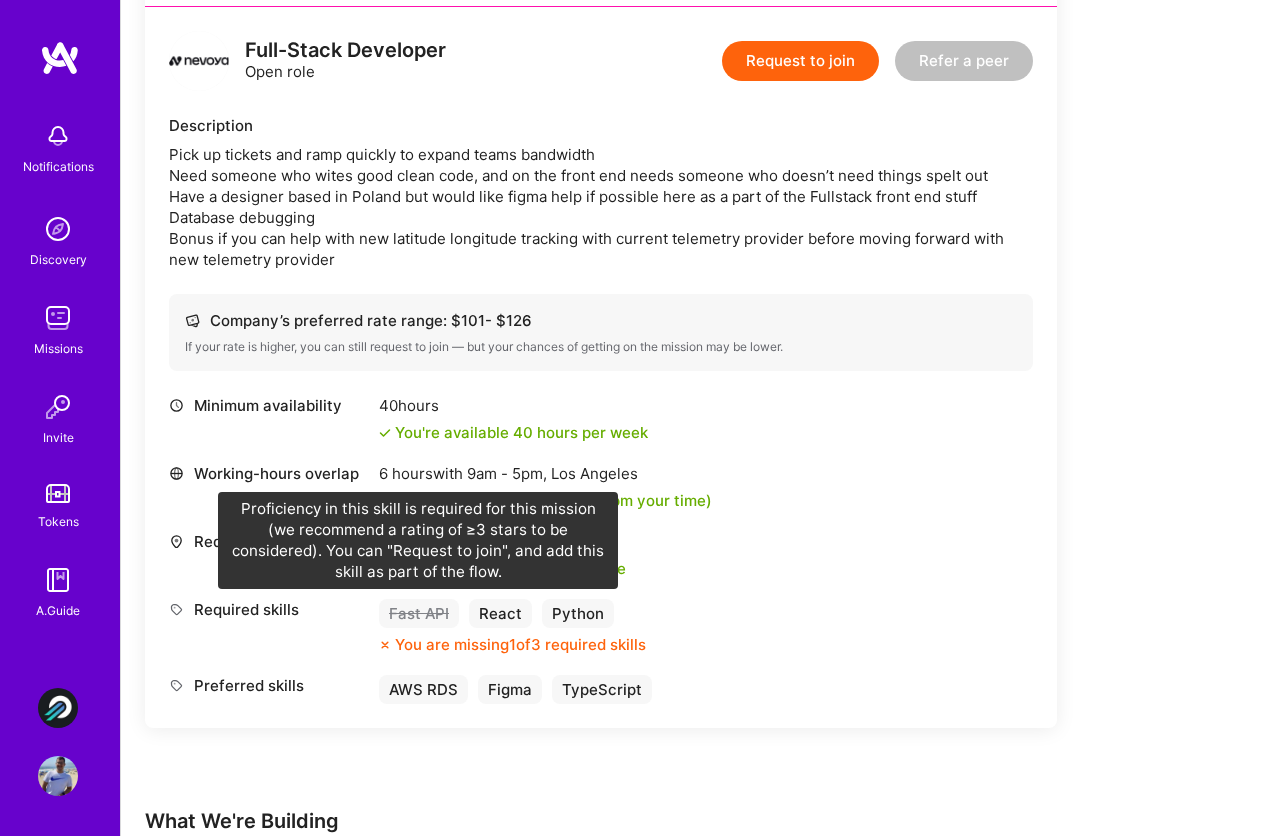 click on "Fast API" at bounding box center (419, 613) 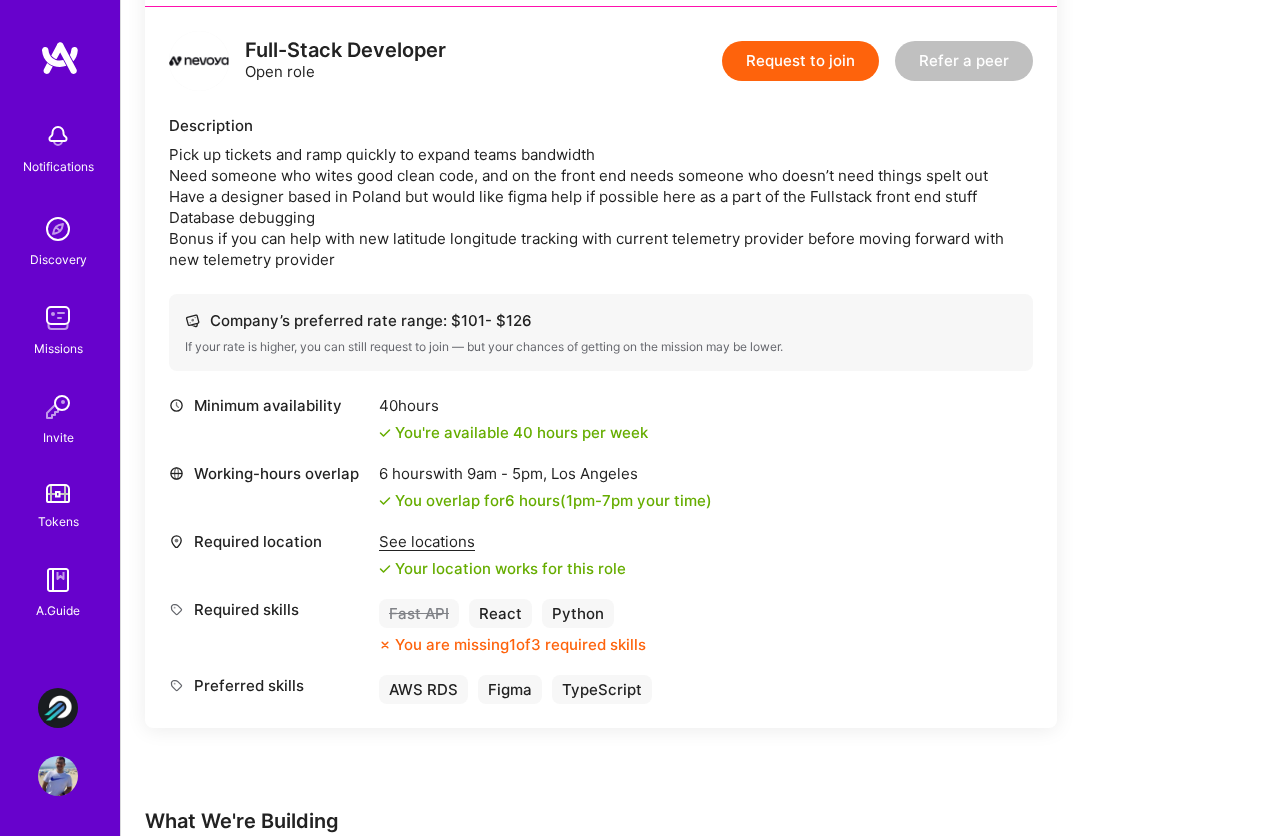 scroll, scrollTop: 289, scrollLeft: 0, axis: vertical 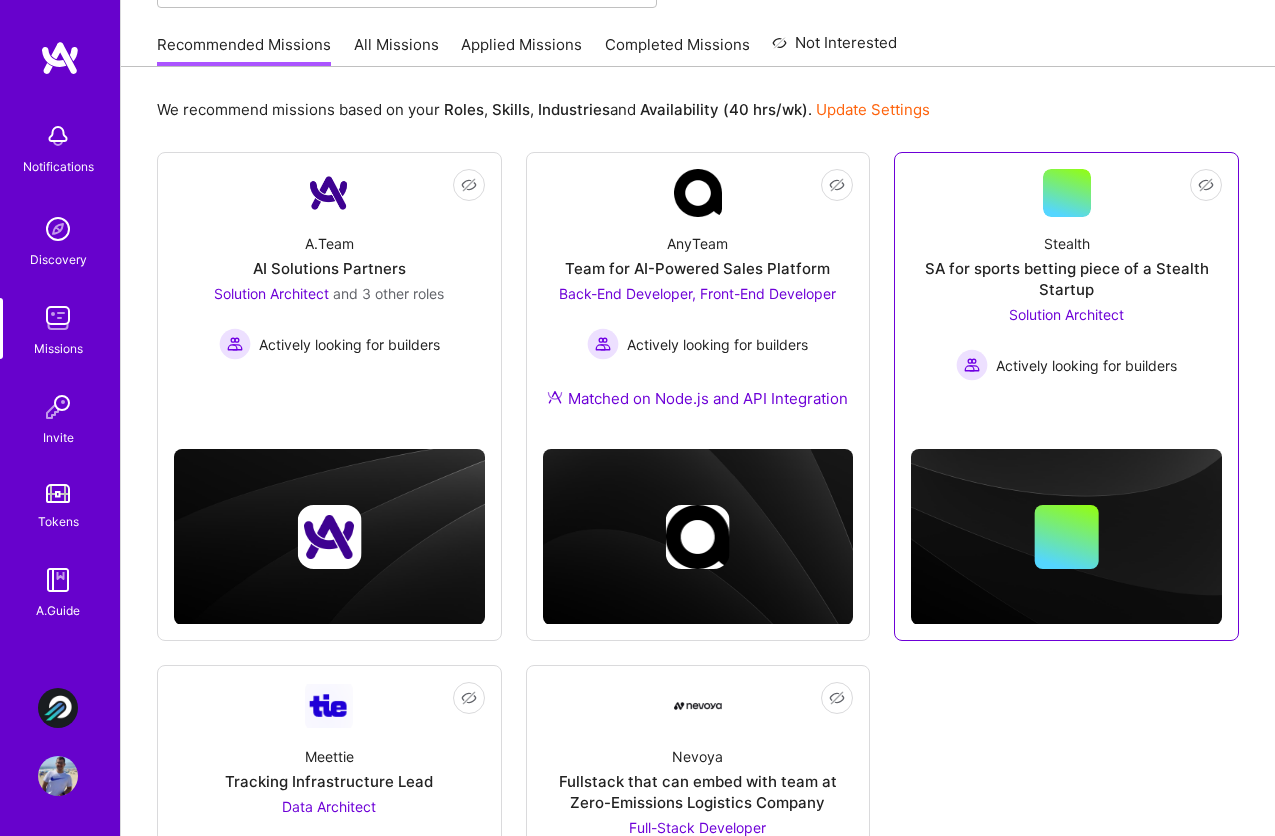 click at bounding box center (1067, 193) 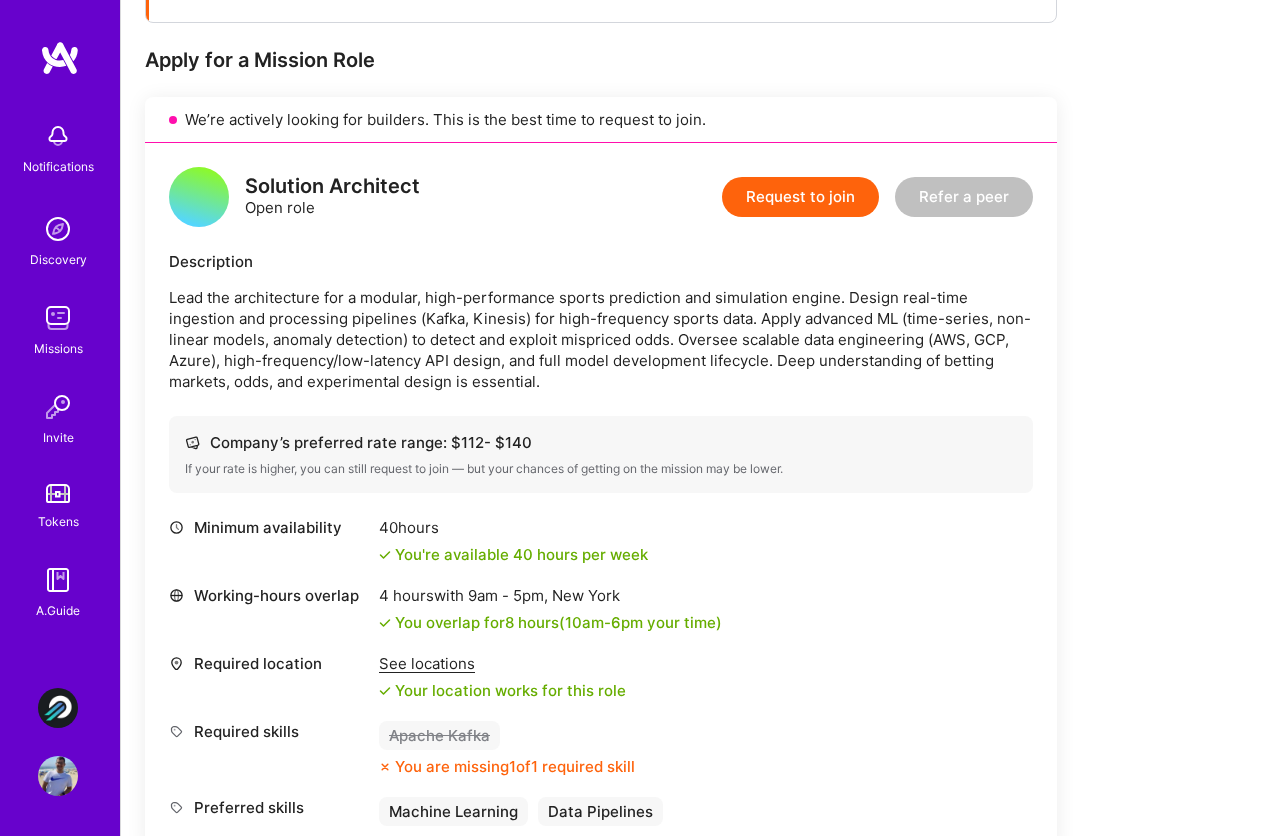 scroll, scrollTop: 270, scrollLeft: 0, axis: vertical 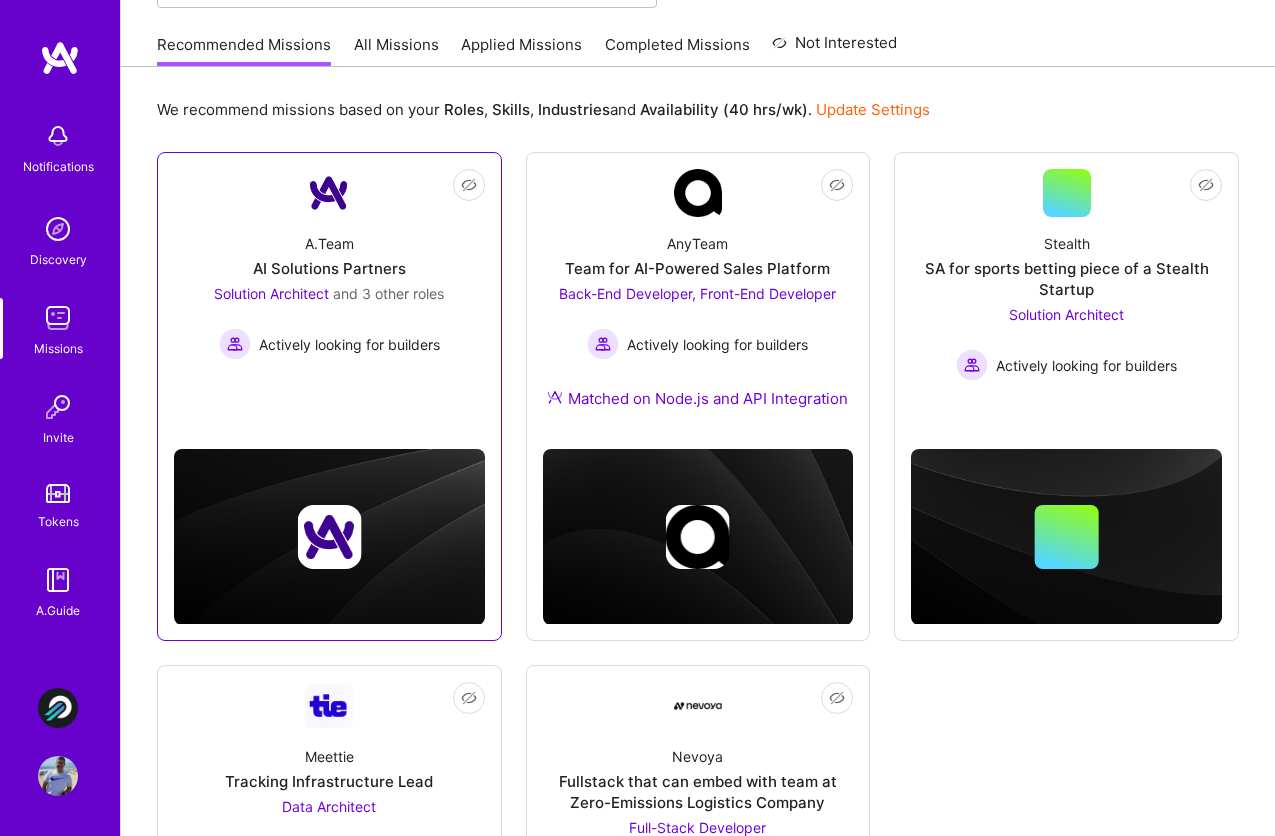 click on "AI Solutions Partners" at bounding box center [329, 268] 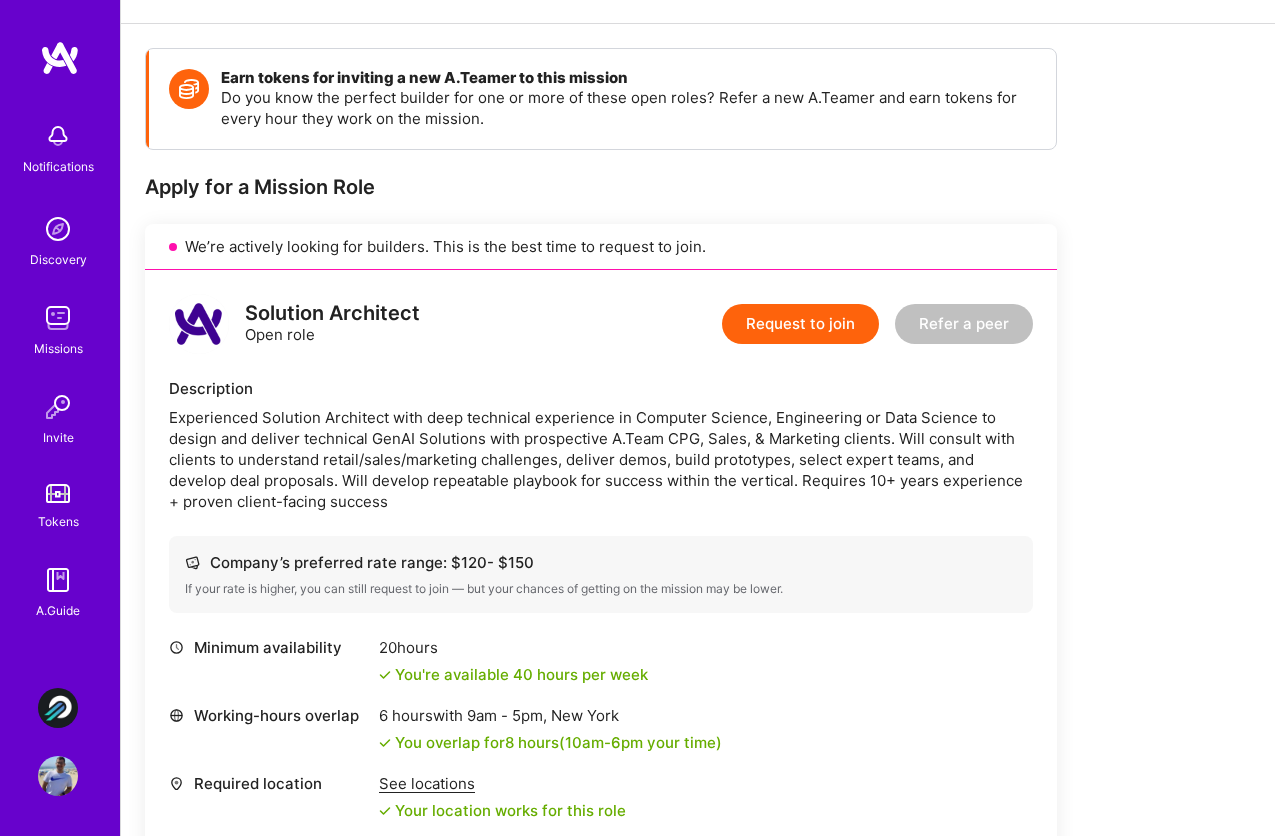 scroll, scrollTop: 248, scrollLeft: 0, axis: vertical 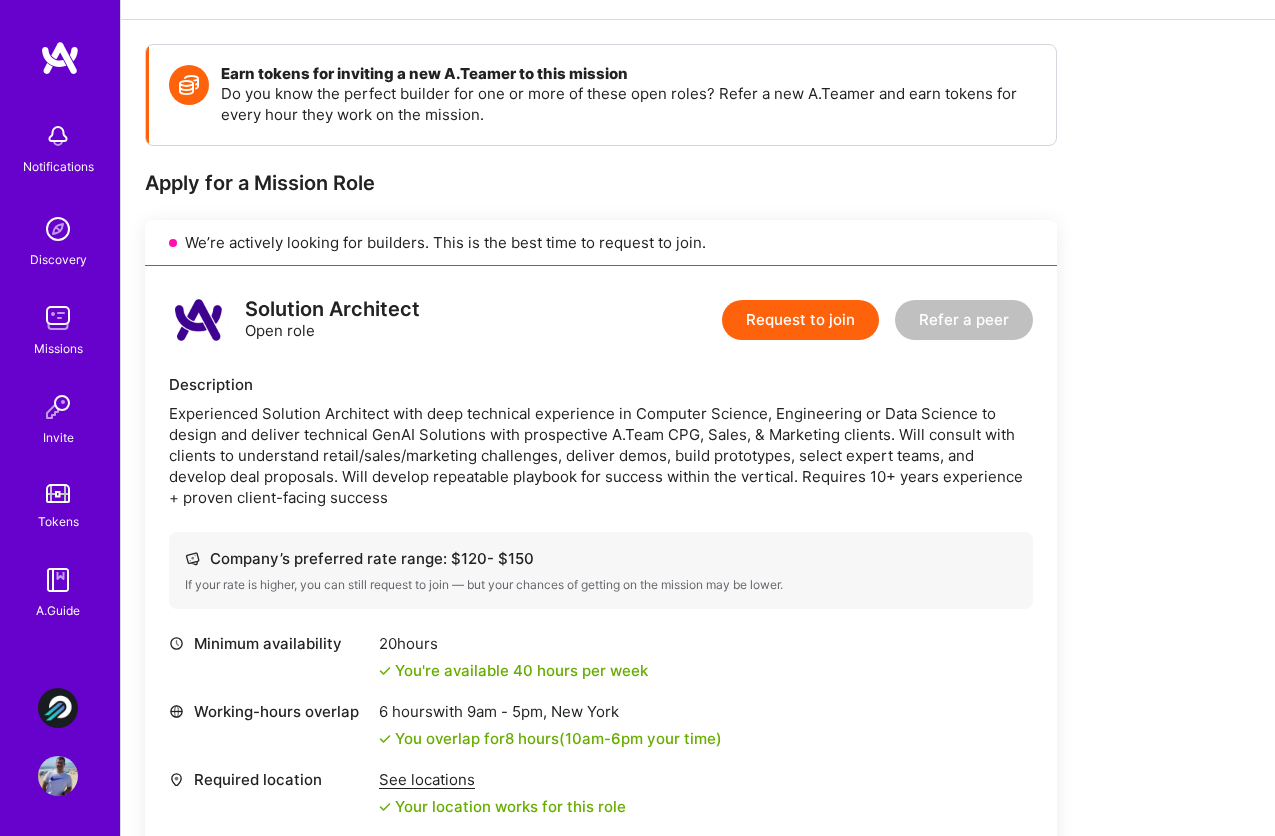 click on "Experienced Solution Architect with deep technical experience in Computer Science, Engineering or Data Science to design and deliver technical GenAI Solutions with prospective A.Team CPG, Sales, & Marketing clients. Will consult with clients to understand retail/sales/marketing challenges, deliver demos, build prototypes, select expert teams, and develop deal proposals. Will develop repeatable playbook for success within the vertical. Requires 10+ years experience + proven client-facing success" at bounding box center (601, 455) 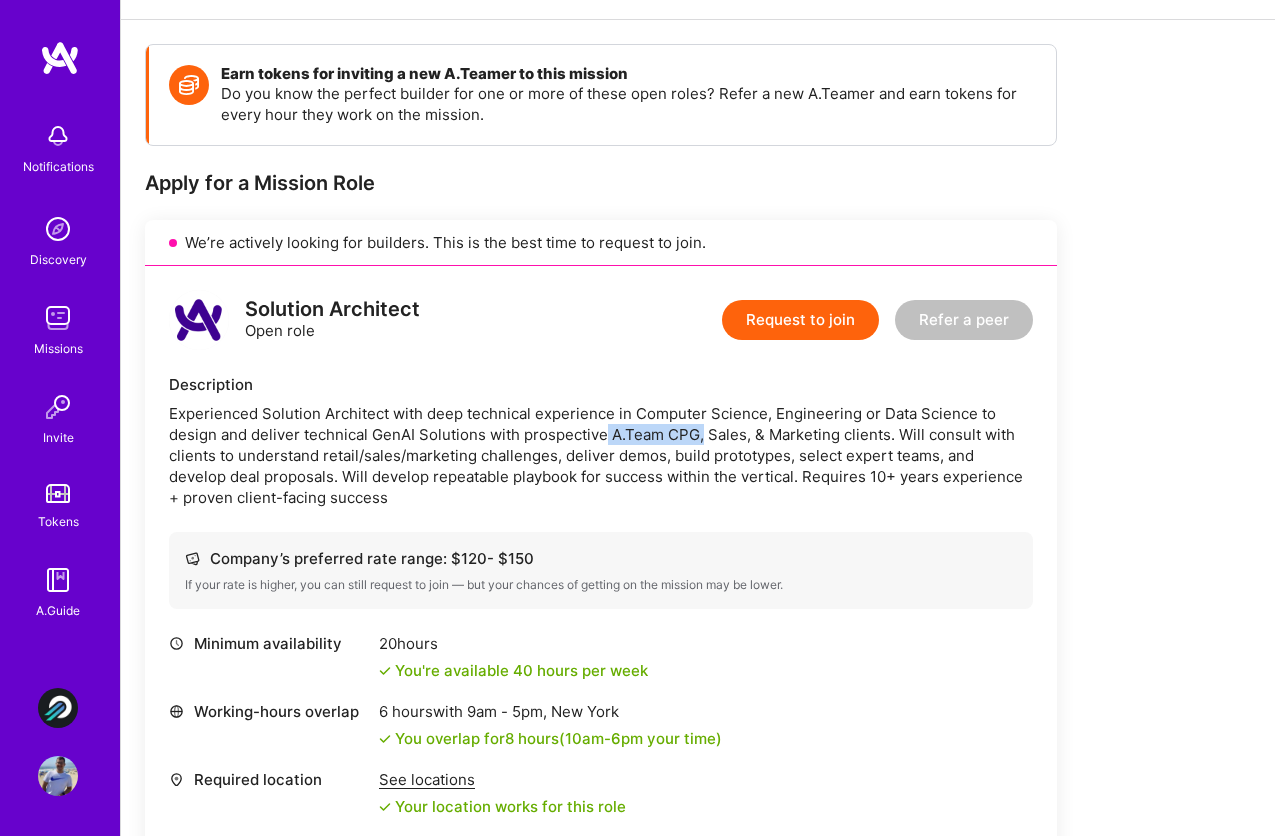 drag, startPoint x: 606, startPoint y: 436, endPoint x: 698, endPoint y: 436, distance: 92 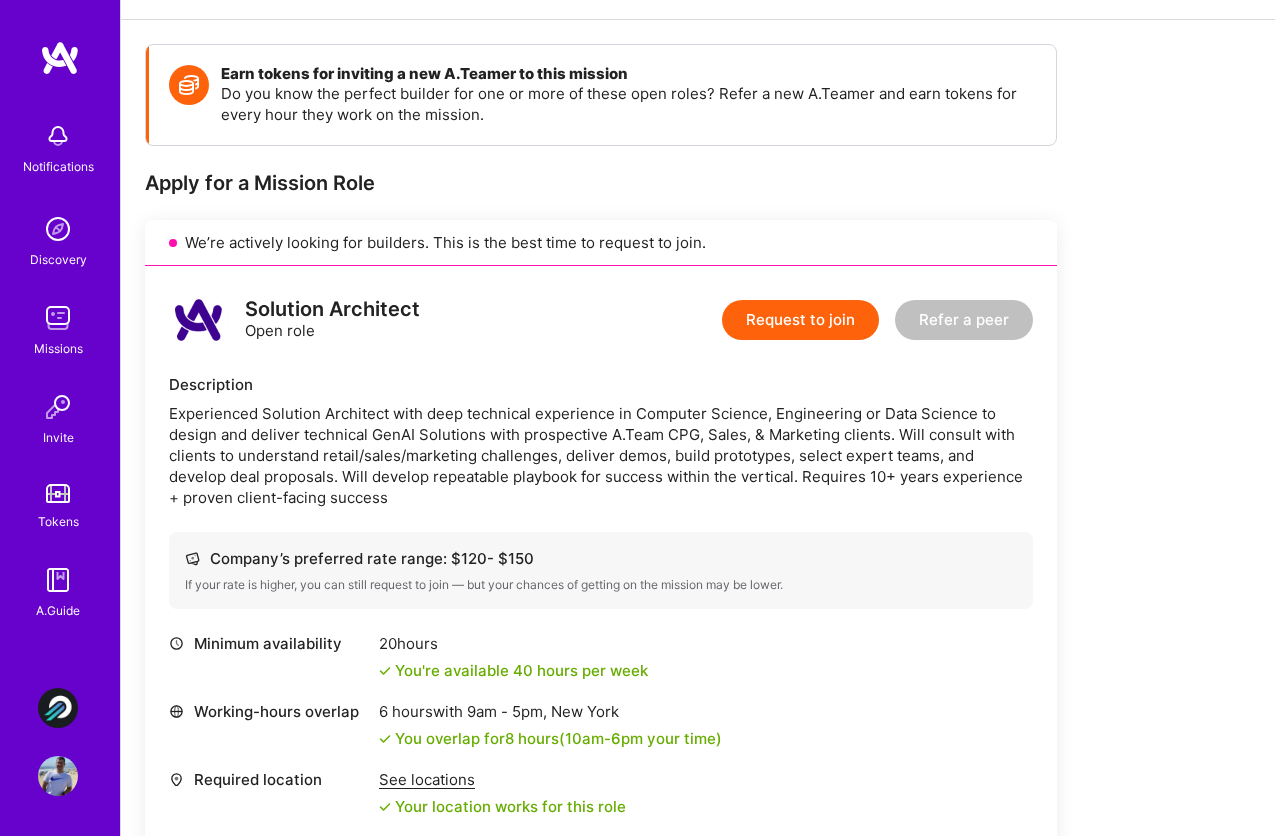 click on "Solution Architect Open role Request to join Refer a peer Description Experienced Solution Architect with deep technical experience in Computer Science, Engineering or Data Science to design and deliver technical GenAI Solutions with prospective A.Team CPG, Sales, & Marketing clients. Will consult with clients to understand retail/sales/marketing challenges, deliver demos, build prototypes, select expert teams, and develop deal proposals. Will develop repeatable playbook for success within the vertical. Requires 10+ years experience + proven client-facing success Company’s preferred rate range: $ 120 - $ 150 If your rate is higher, you can still request to join — but your chances of getting on the mission may be lower. Minimum availability 20 hours You're available 40 hours per week Working-hours overlap 6 hours with 9am - 5pm, [LOCATION] You overlap for 8 hours ( 10am - 6pm your time) Required location See locations Your location works for this role Required skills Product Design 1 of" at bounding box center [601, 591] 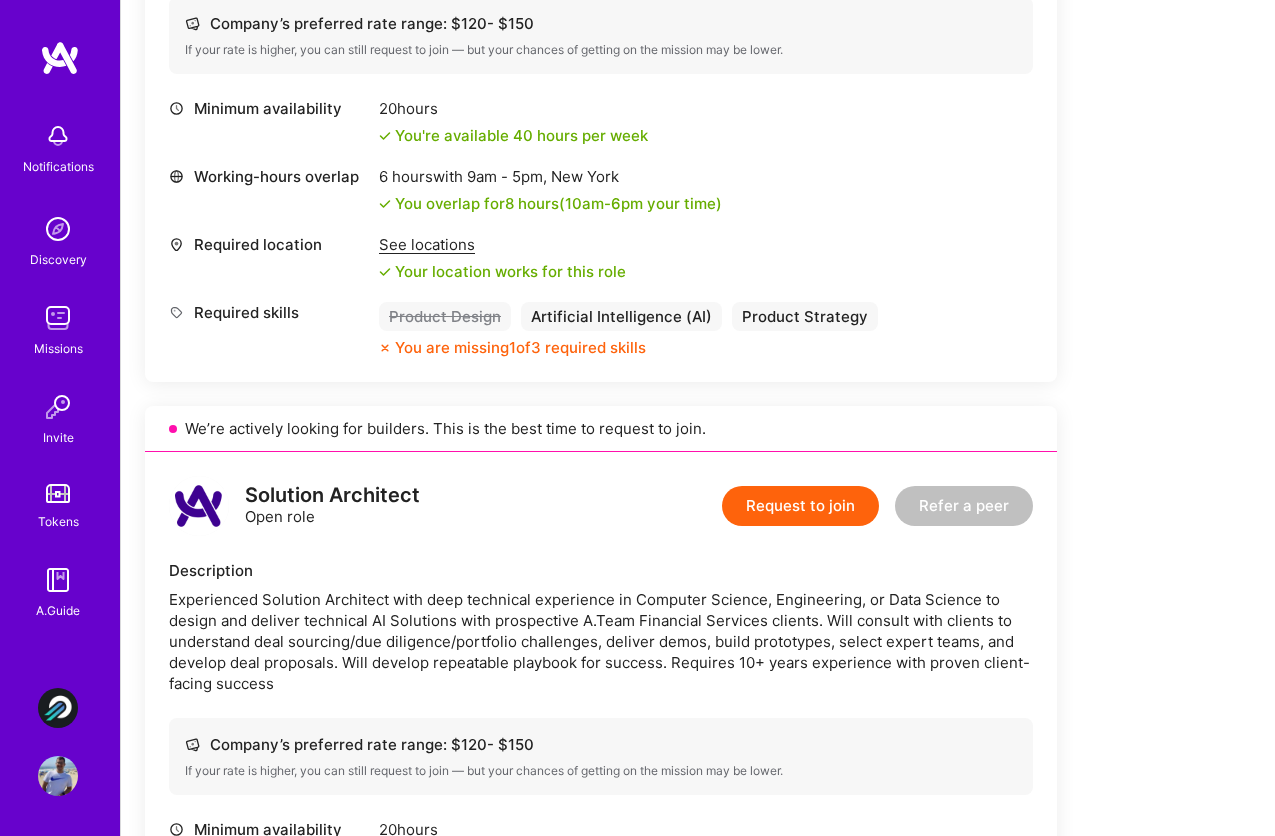 scroll, scrollTop: 1507, scrollLeft: 0, axis: vertical 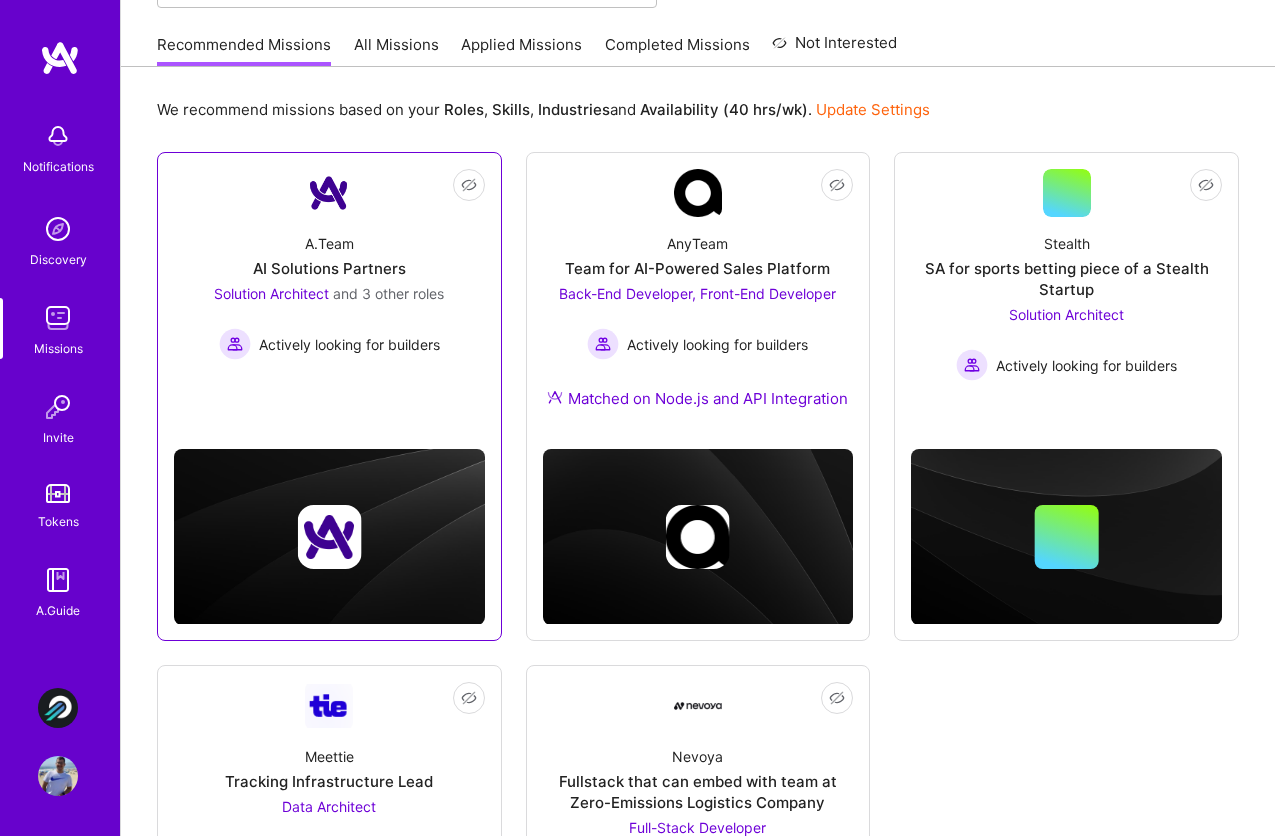 click on "Not Interested A.Team AI Solutions Partners Solution Architect   and 3 other roles Actively looking for builders" at bounding box center [329, 278] 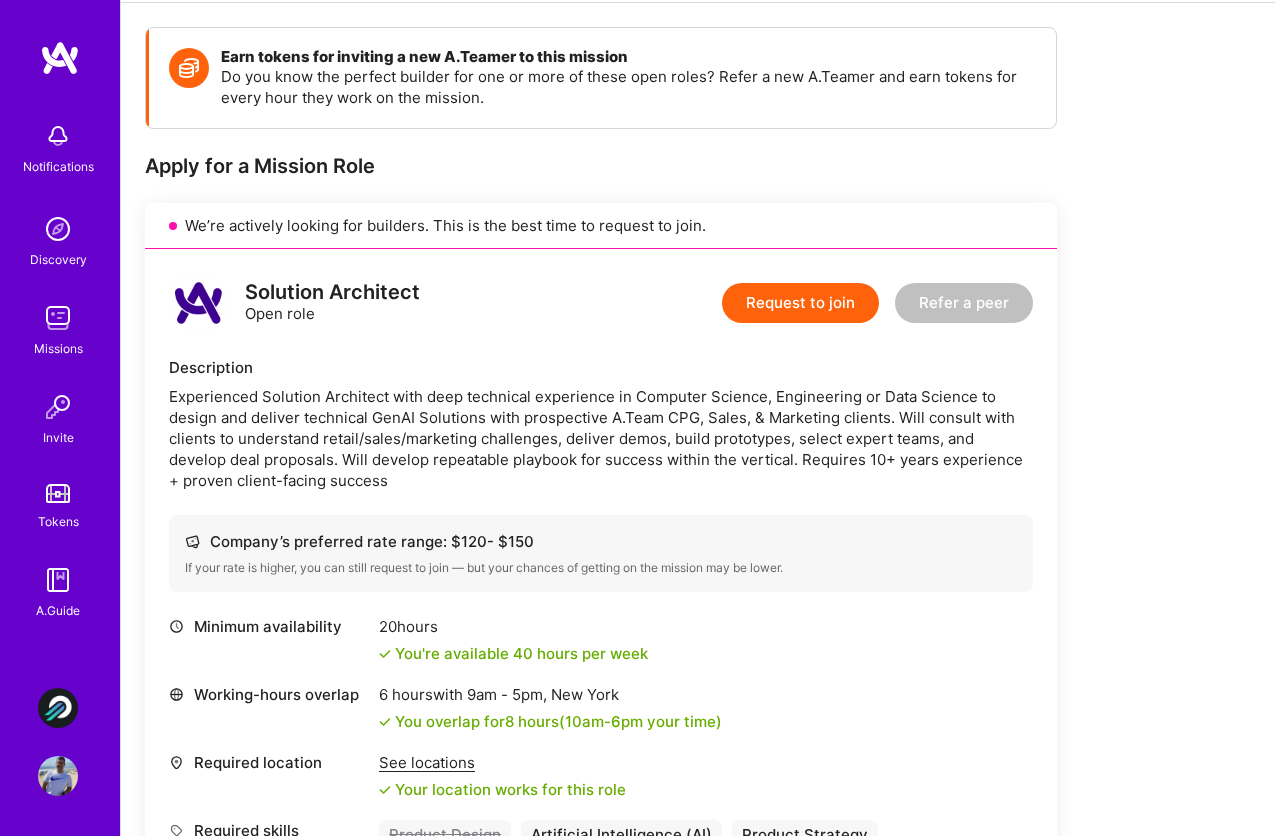 scroll, scrollTop: 0, scrollLeft: 0, axis: both 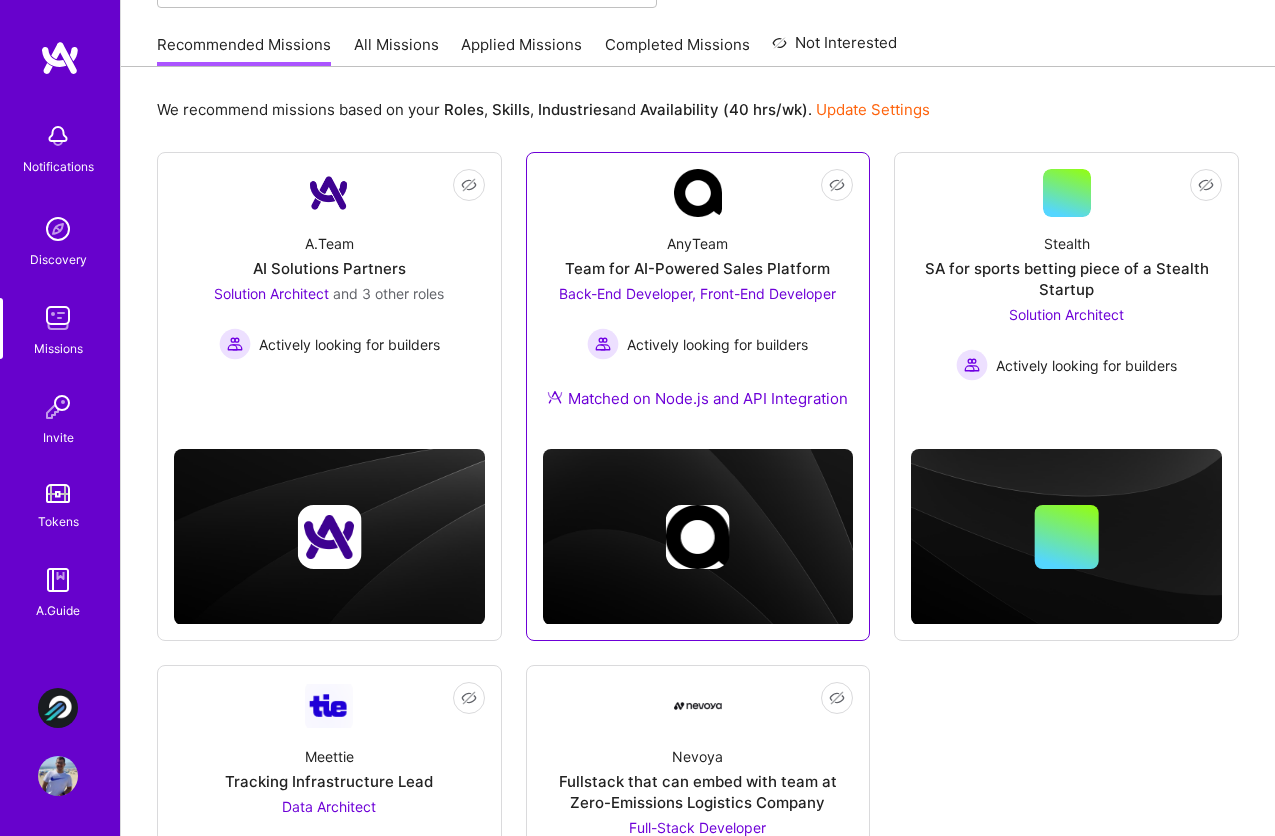 click on "AnyTeam Team for AI-Powered Sales Platform Back-End Developer, Front-End Developer   Actively looking for builders Matched on Node.js and API Integration" at bounding box center [698, 325] 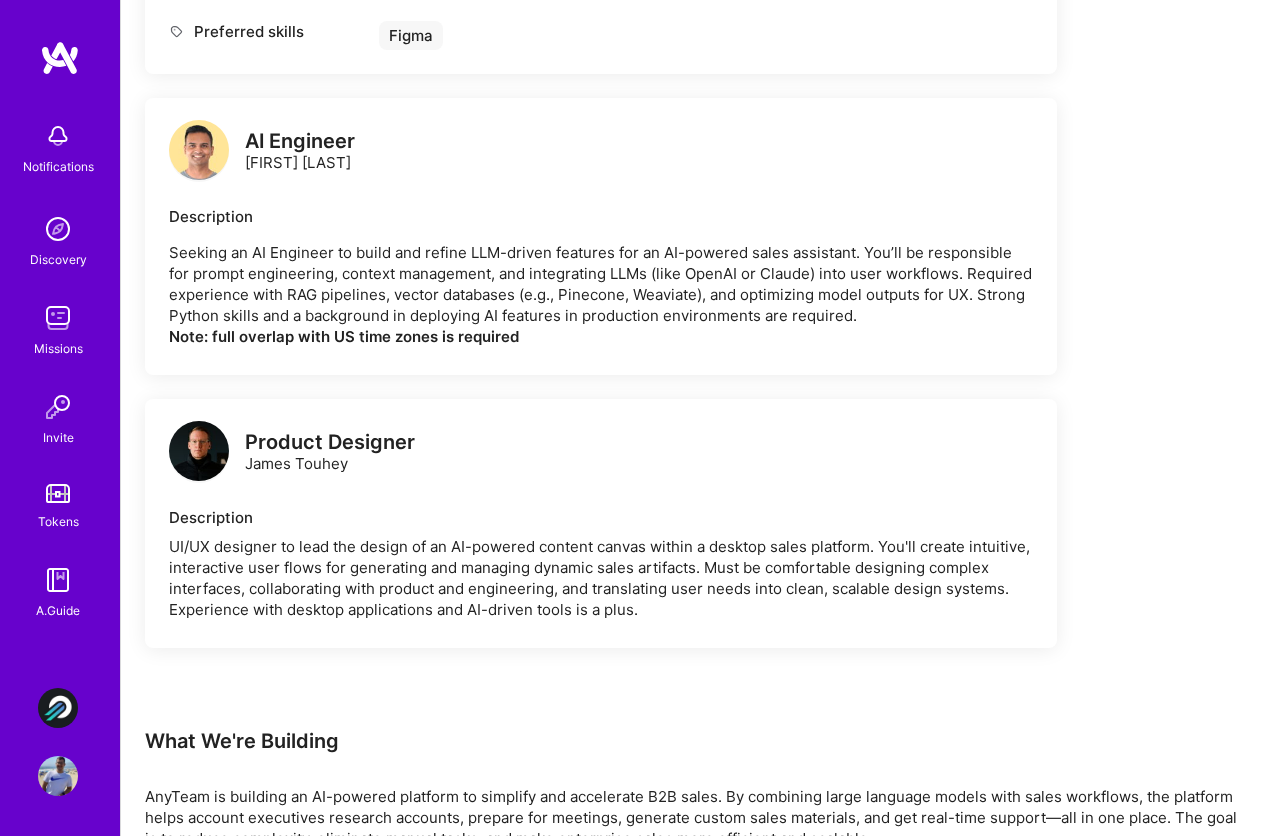scroll, scrollTop: 1656, scrollLeft: 0, axis: vertical 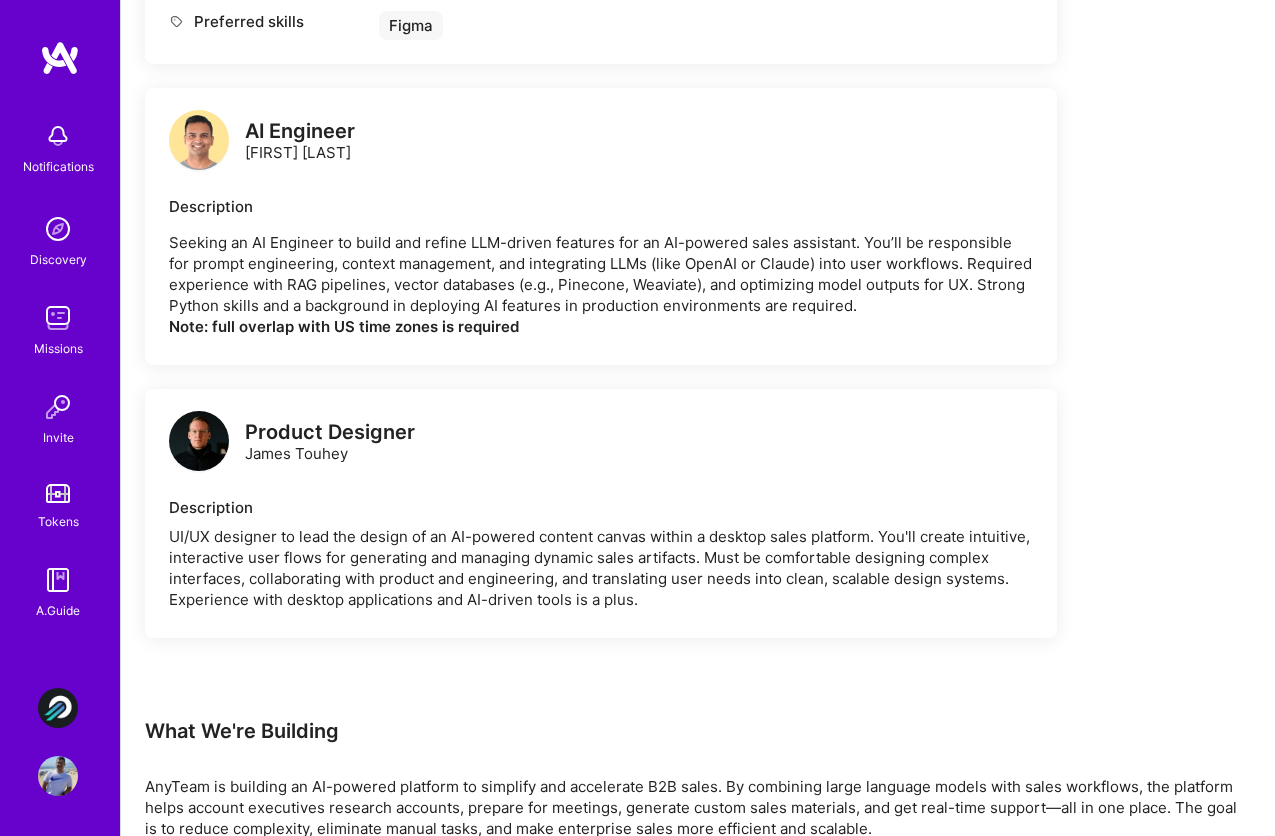 click on "Seeking an AI Engineer to build and refine LLM-driven features for an AI-powered sales assistant. You’ll be responsible for prompt engineering, context management, and integrating LLMs (like OpenAI or Claude) into user workflows. Required experience with RAG pipelines, vector databases (e.g., Pinecone, Weaviate), and optimizing model outputs for UX. Strong Python skills and a background in deploying AI features in production environments are required. Note: full overlap with US time zones is required" at bounding box center [601, 284] 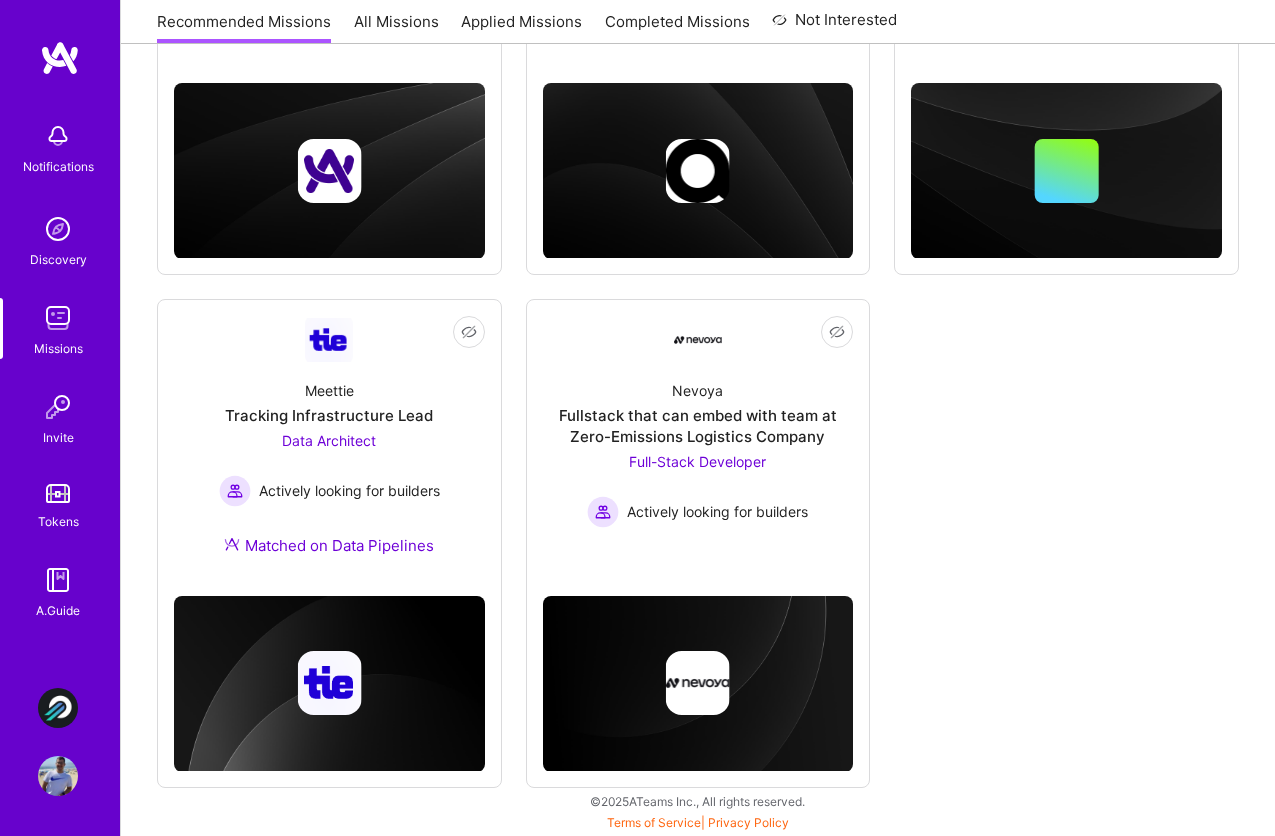 scroll, scrollTop: 185, scrollLeft: 0, axis: vertical 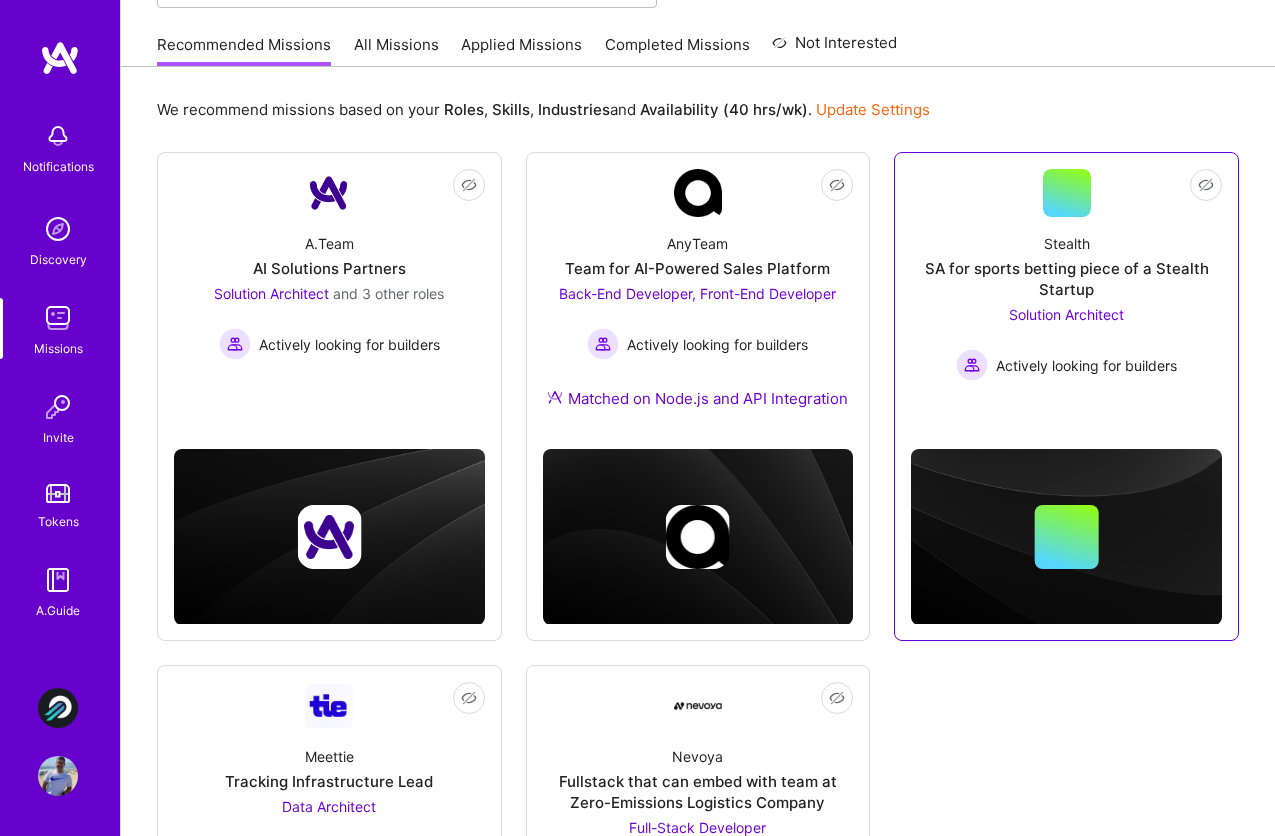 click at bounding box center (1067, 193) 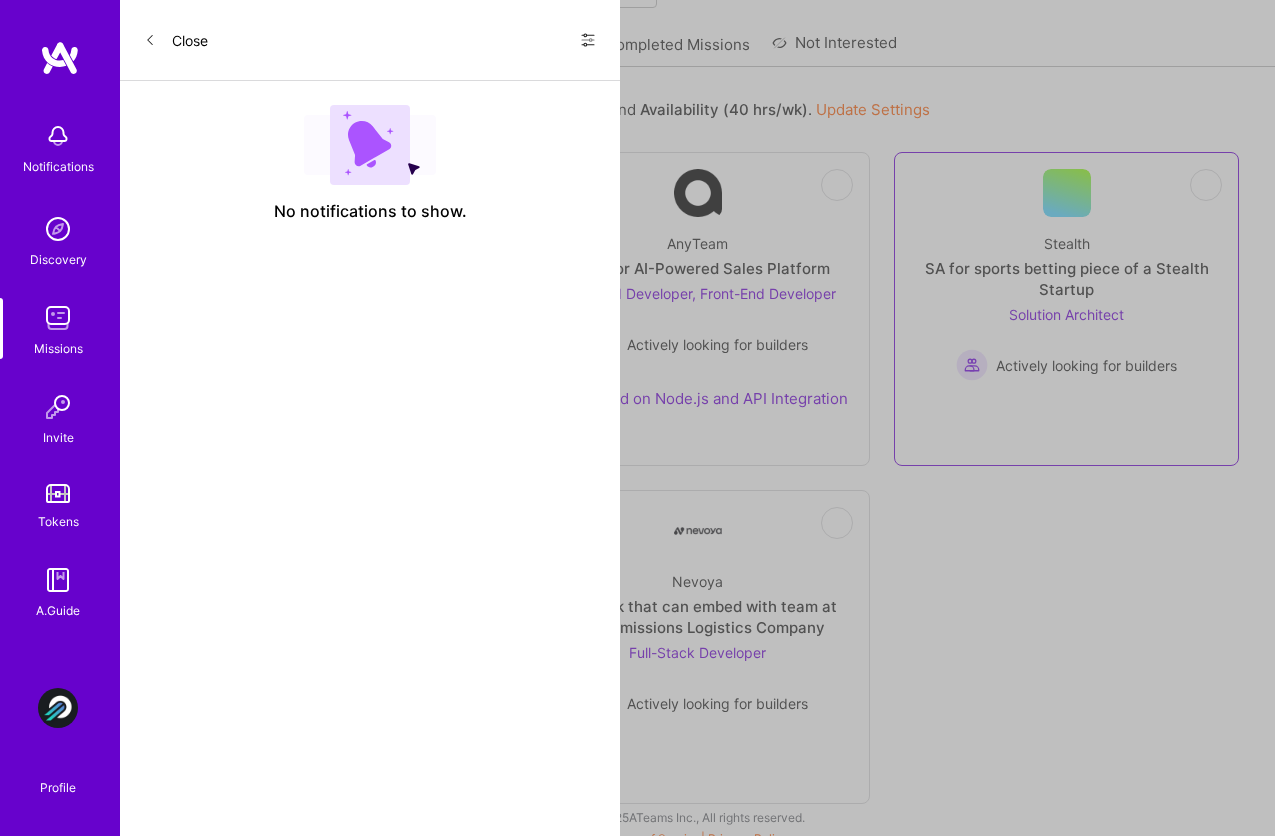 scroll, scrollTop: 0, scrollLeft: 0, axis: both 